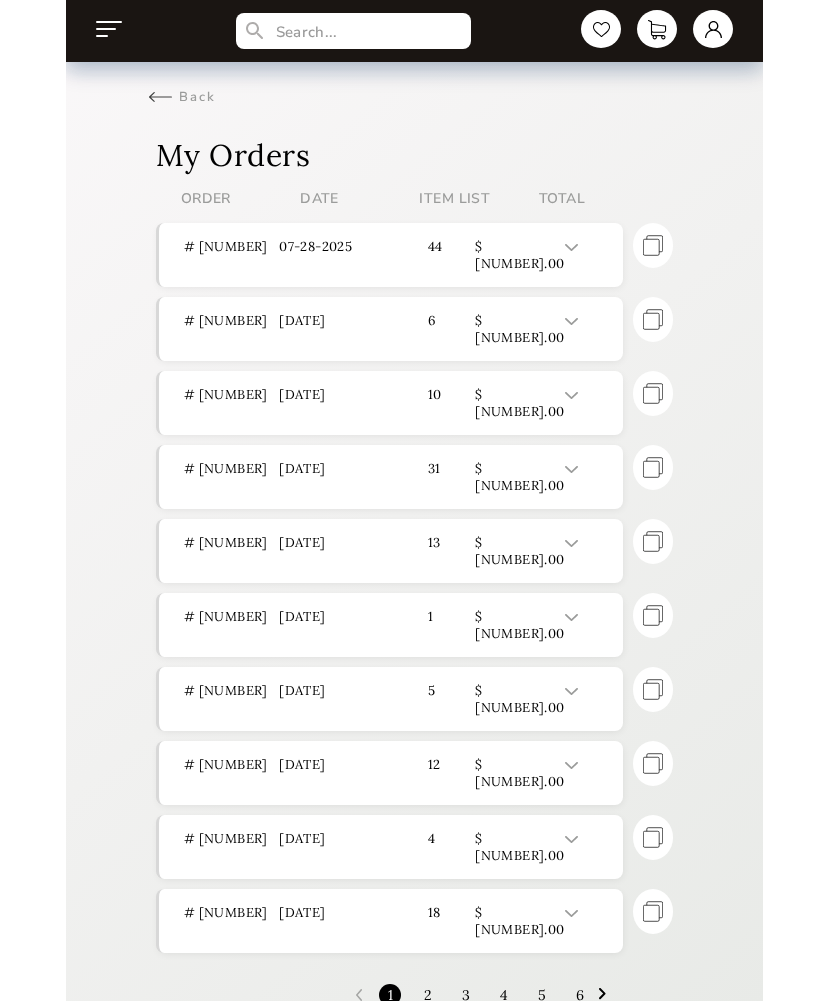 scroll, scrollTop: 0, scrollLeft: 0, axis: both 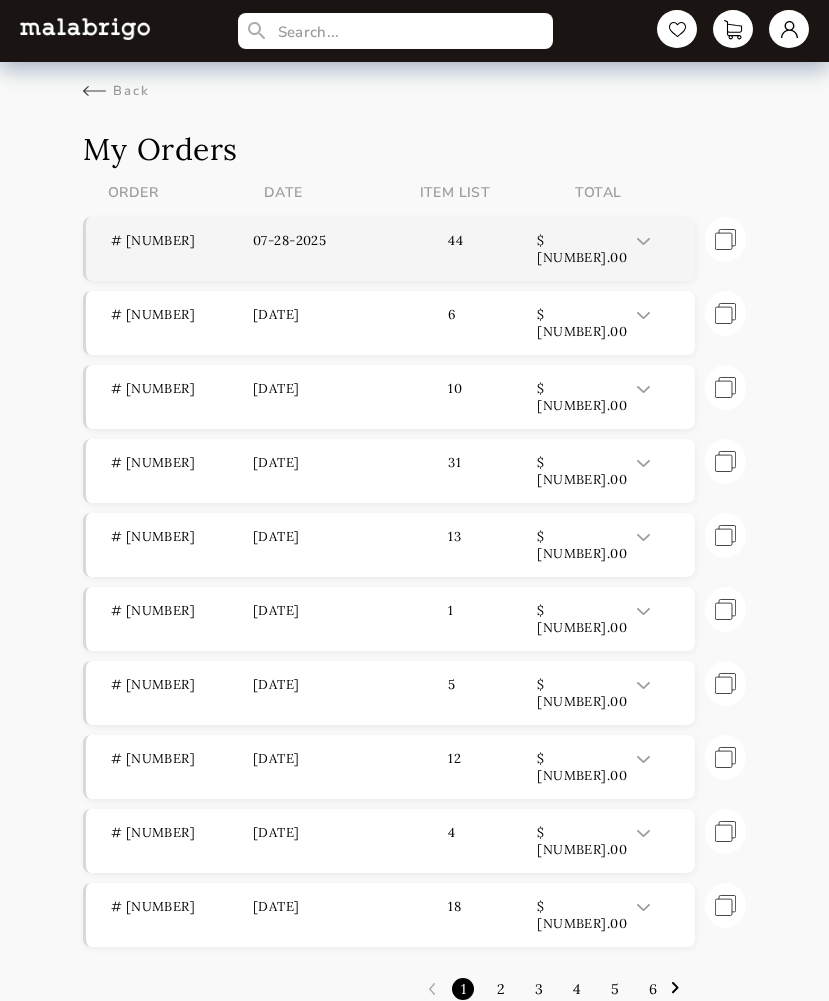 click on "# [NUMBER]" at bounding box center (182, 249) 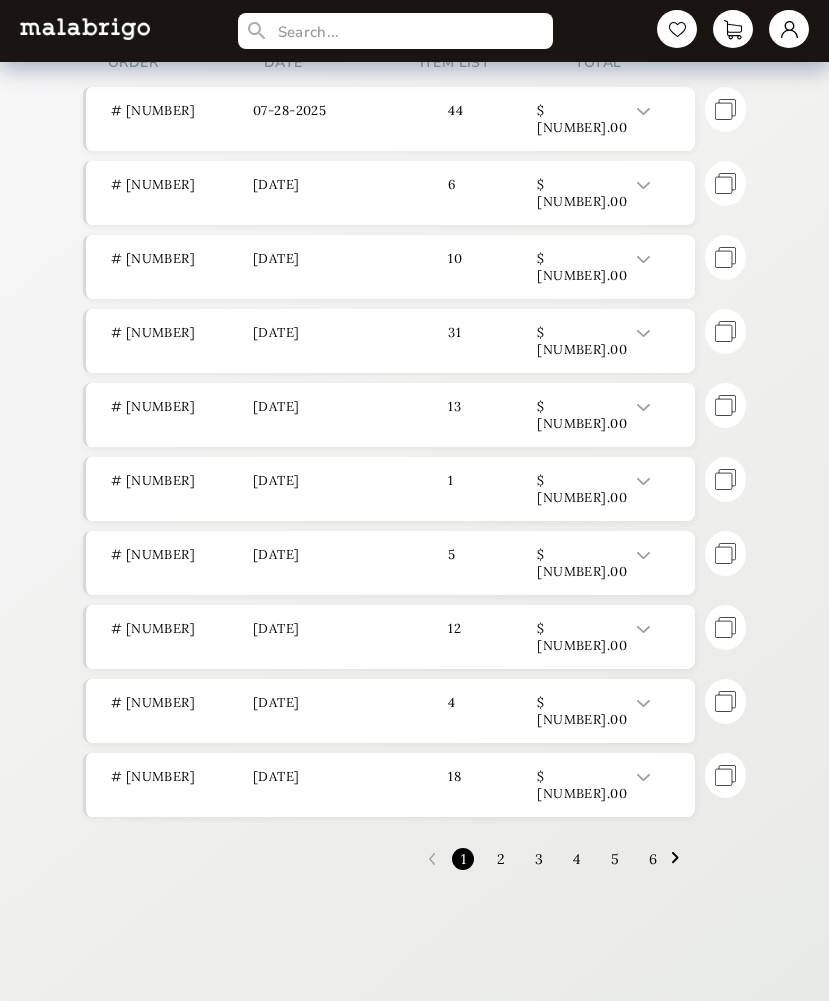 scroll, scrollTop: 0, scrollLeft: 0, axis: both 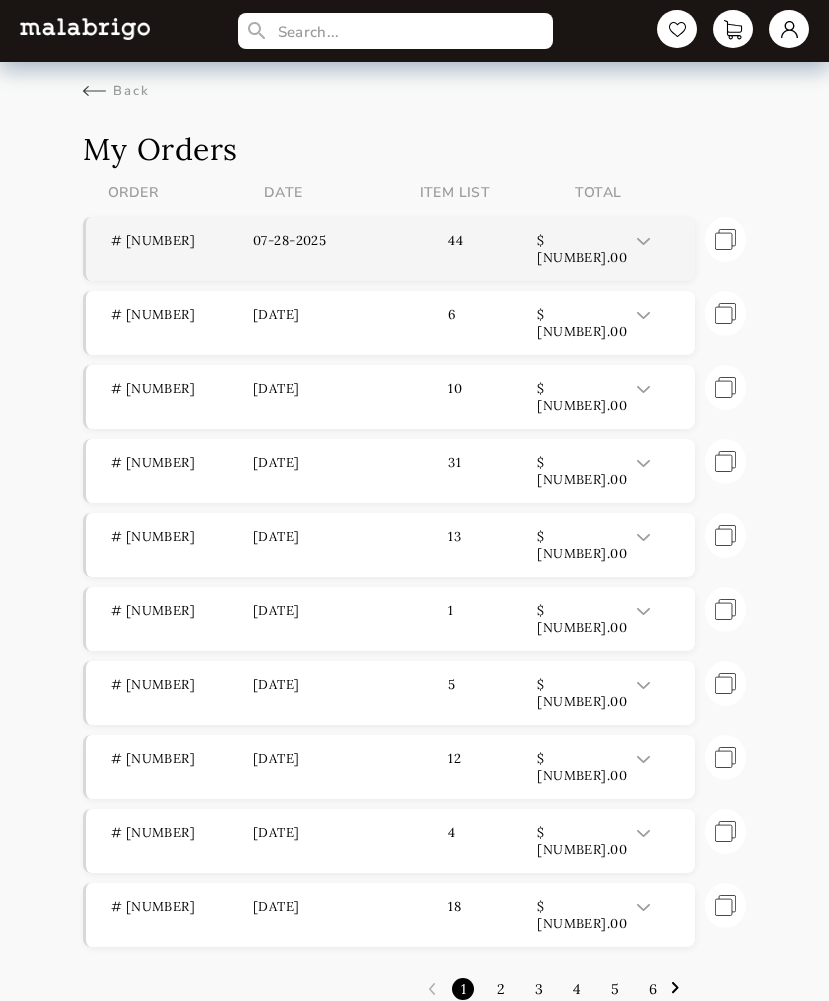 click on "07-28-2025" at bounding box center [324, 249] 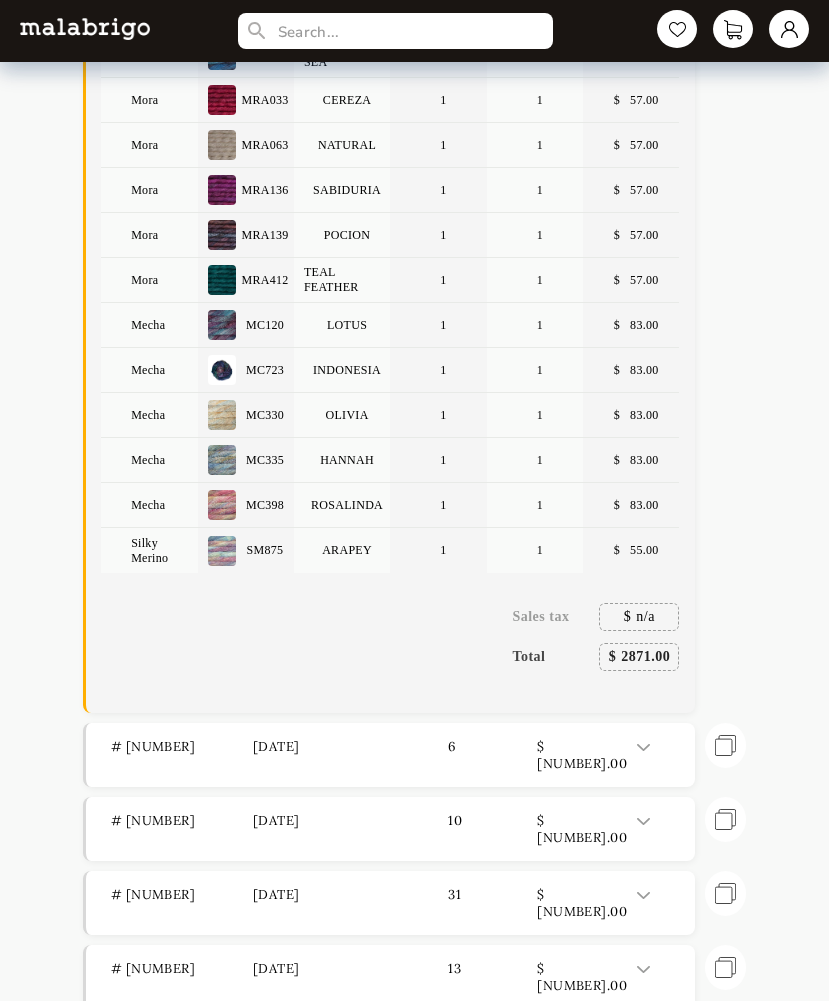 scroll, scrollTop: 1733, scrollLeft: 0, axis: vertical 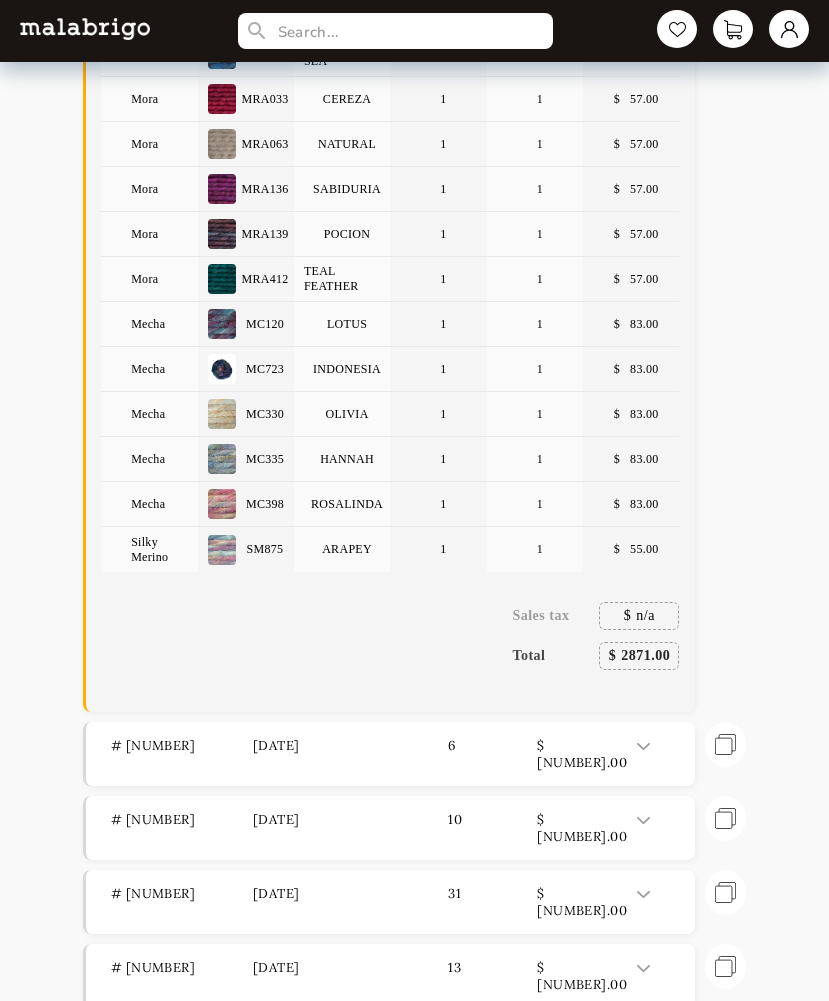 drag, startPoint x: 184, startPoint y: 283, endPoint x: 173, endPoint y: 289, distance: 12.529964 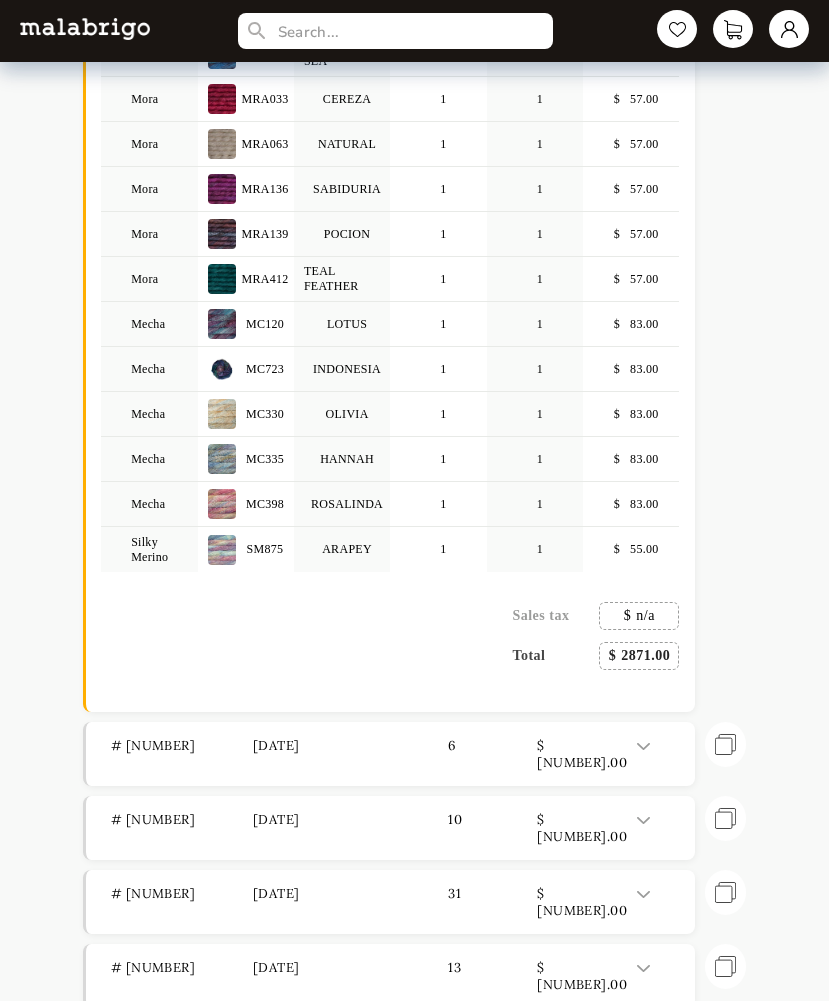click at bounding box center [414, 31] 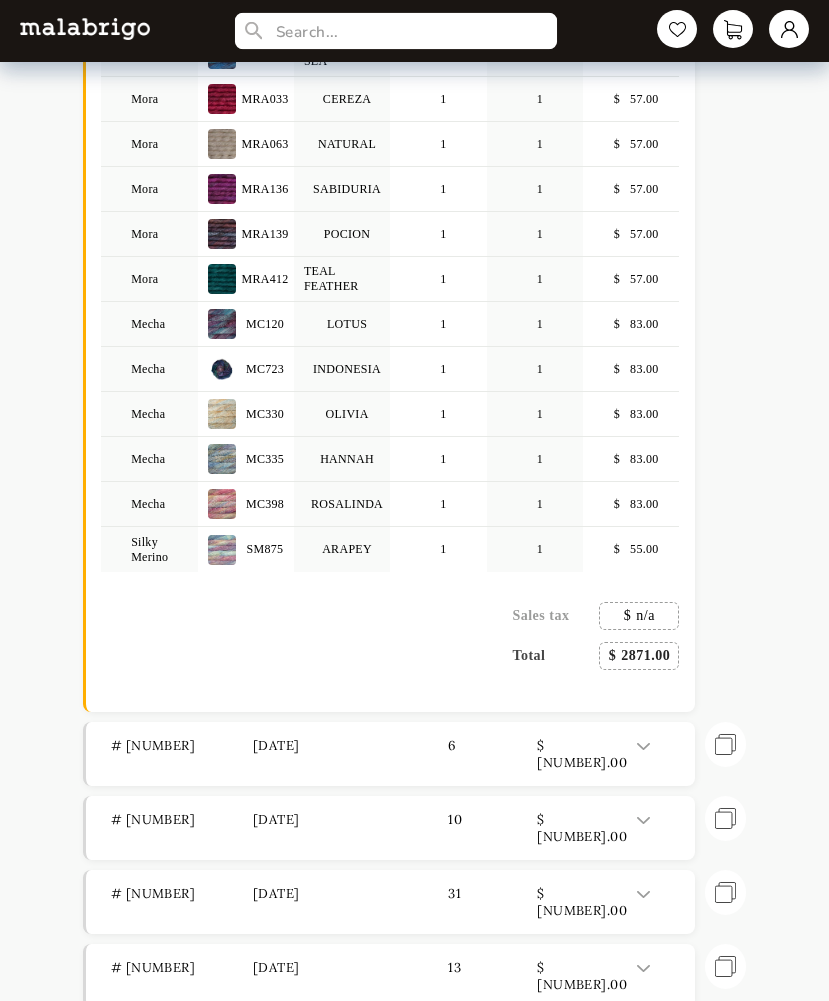 click at bounding box center (396, 31) 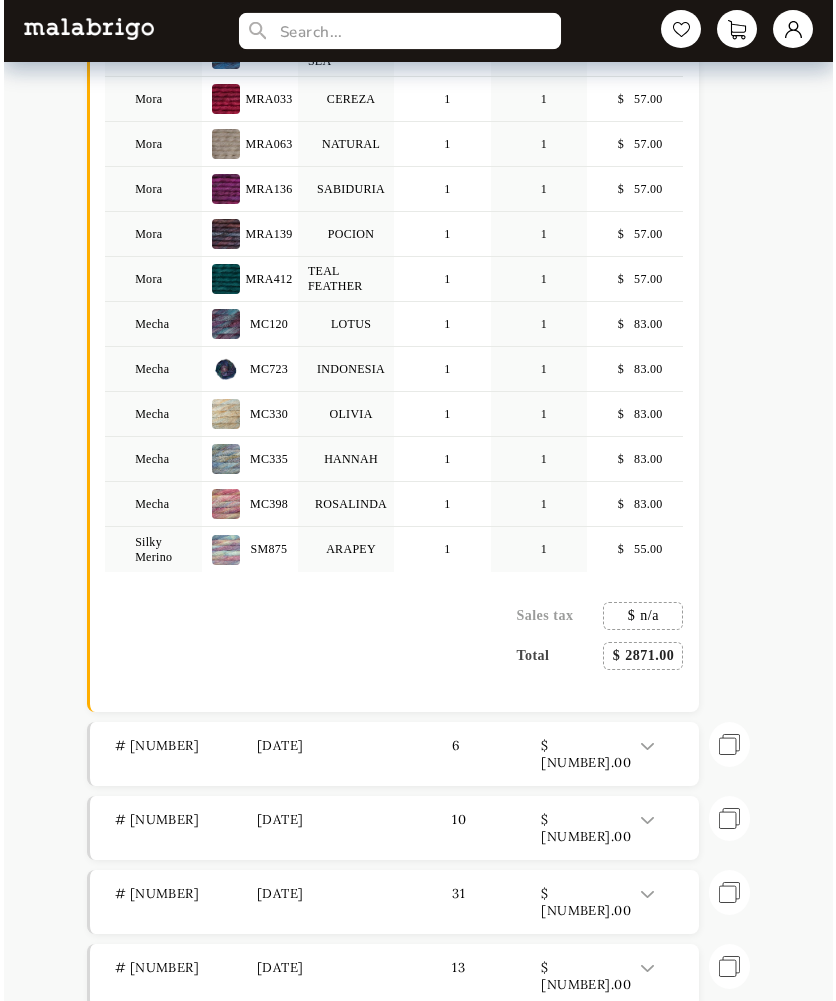 scroll, scrollTop: 0, scrollLeft: 0, axis: both 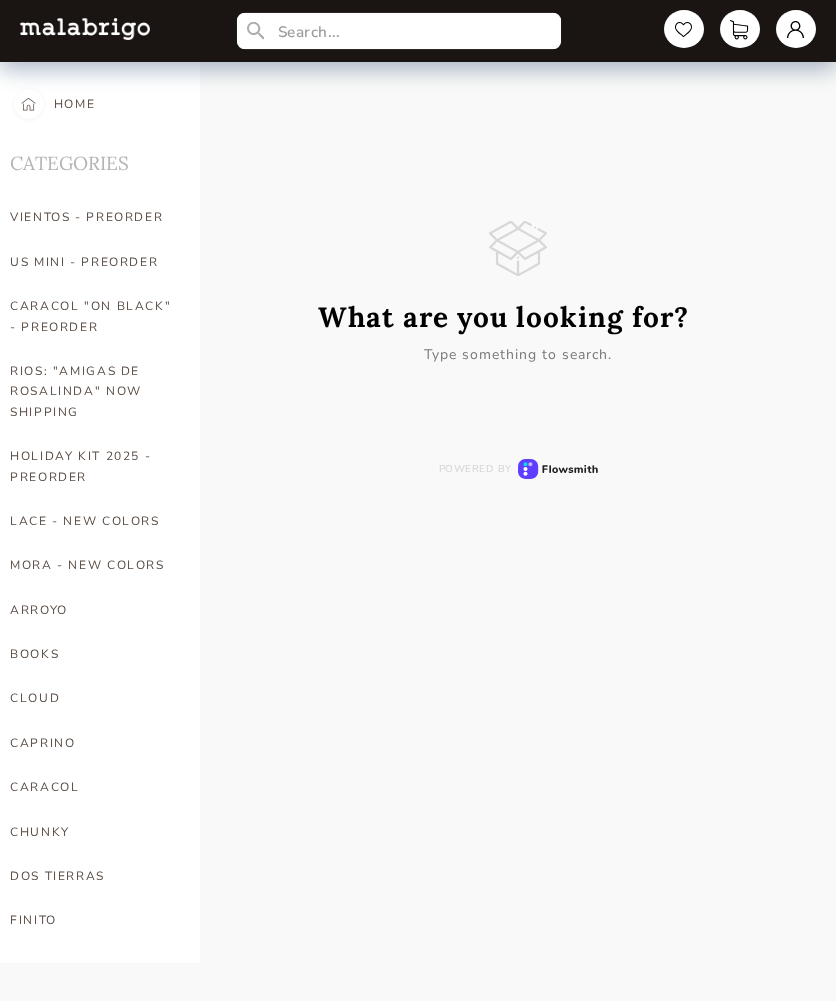 type on "m" 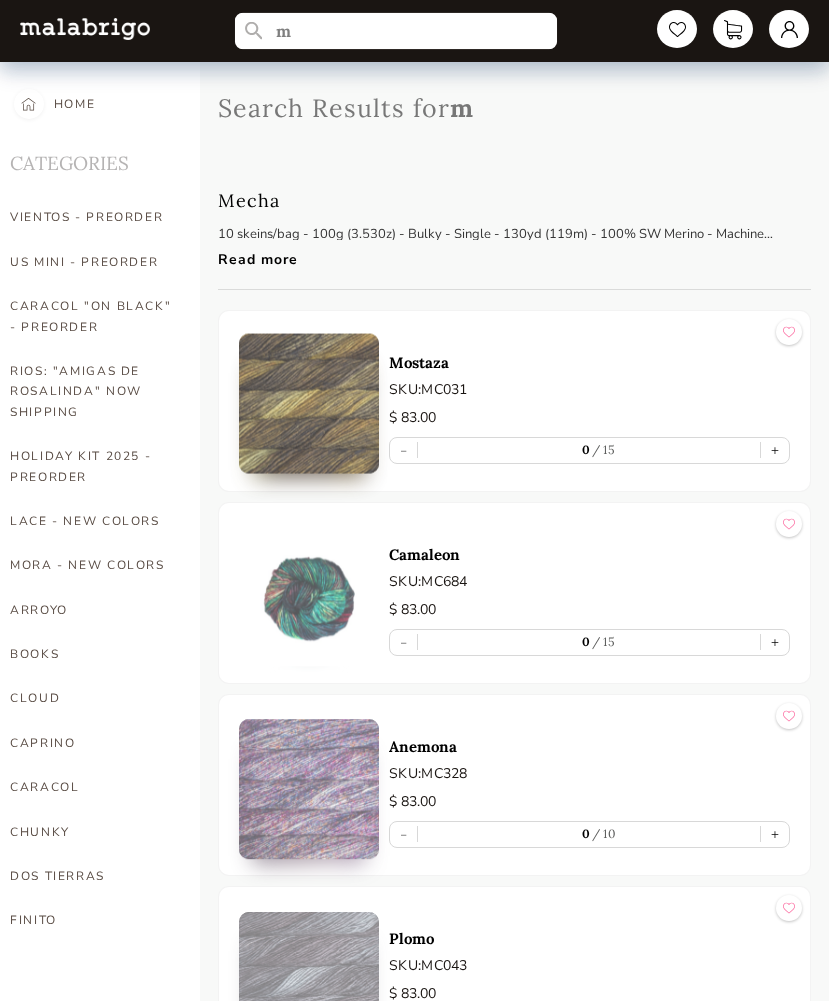 type 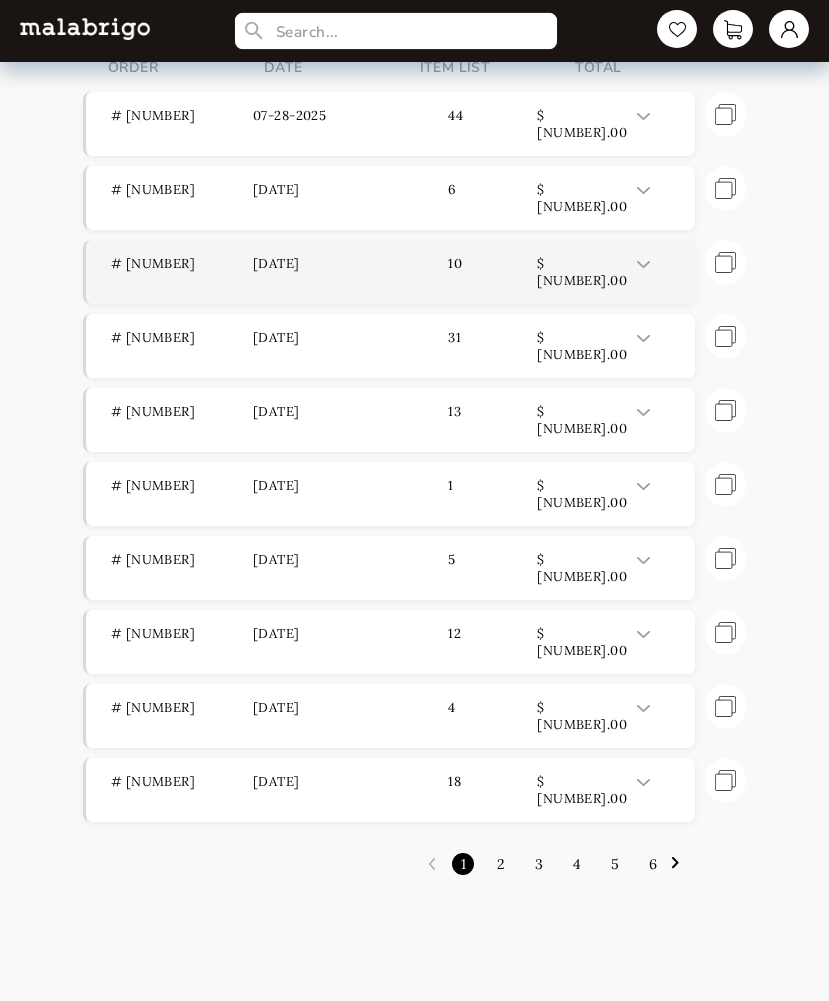 scroll, scrollTop: 0, scrollLeft: 0, axis: both 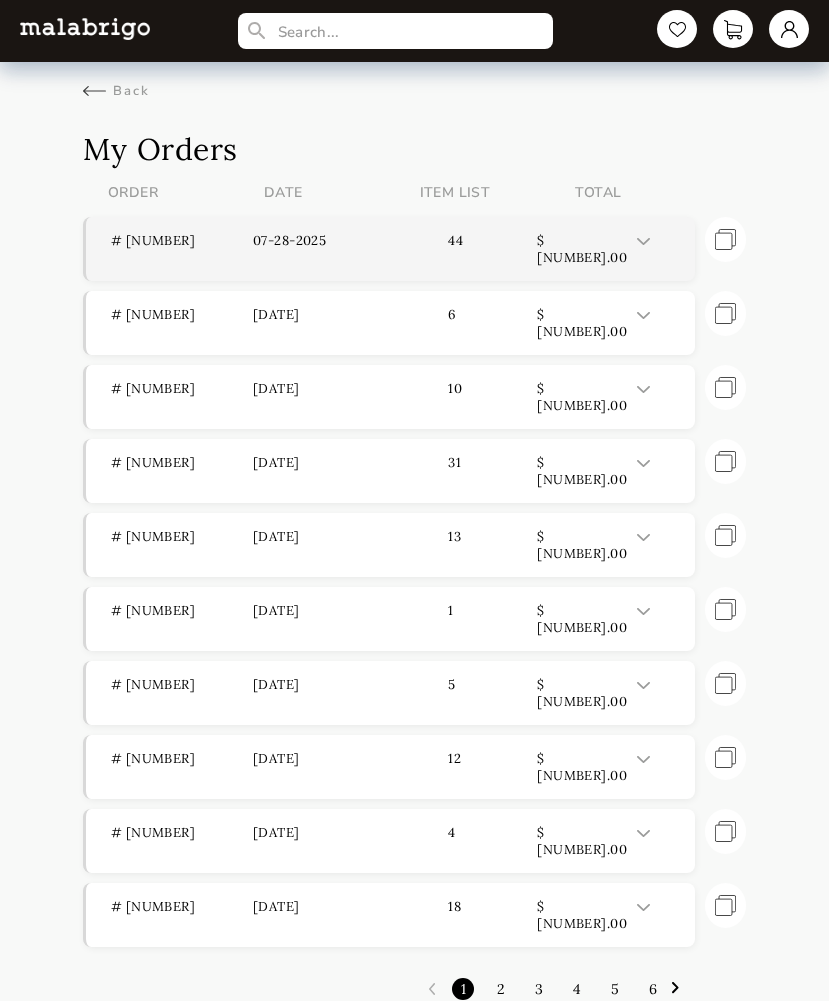 click on "44" at bounding box center [466, 249] 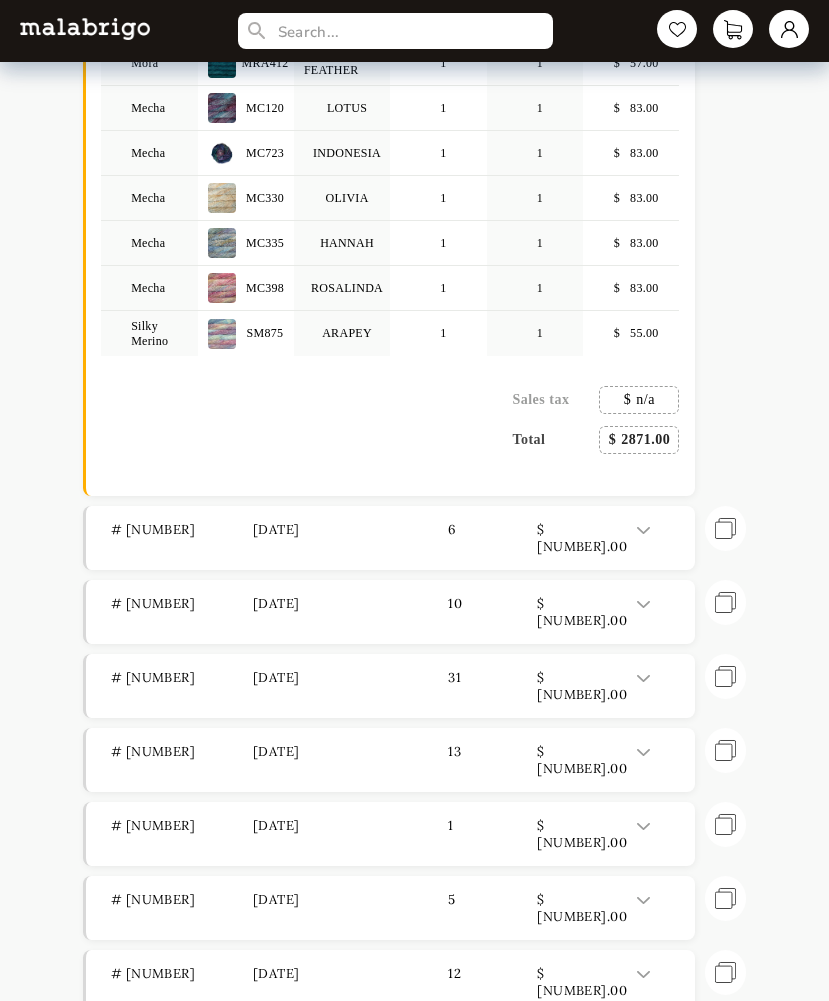 scroll, scrollTop: 0, scrollLeft: 0, axis: both 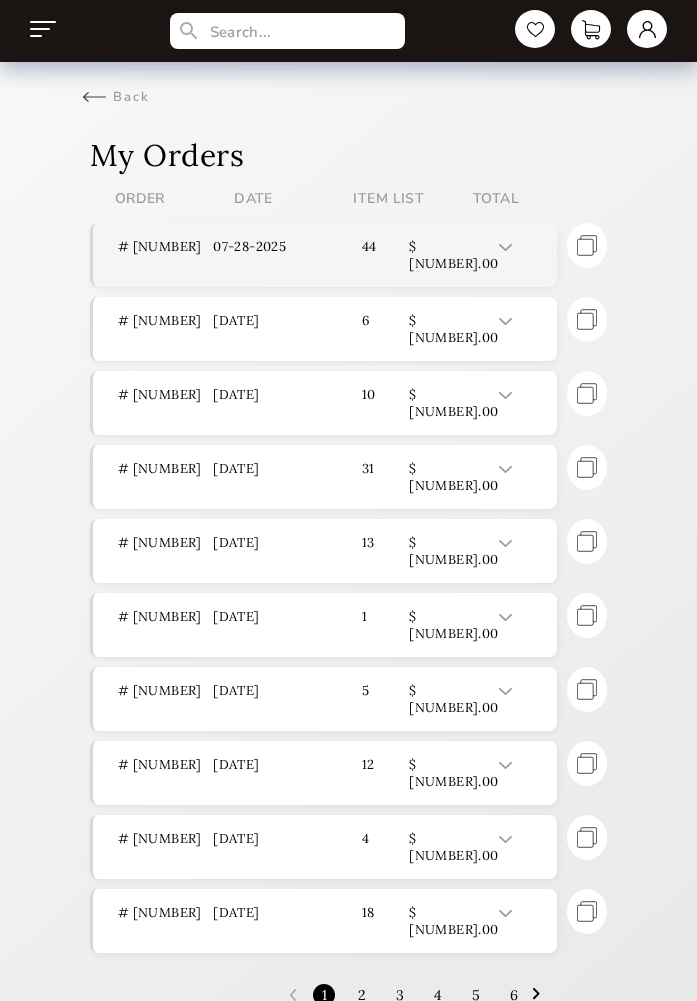 click on "07-28-2025" at bounding box center (260, 255) 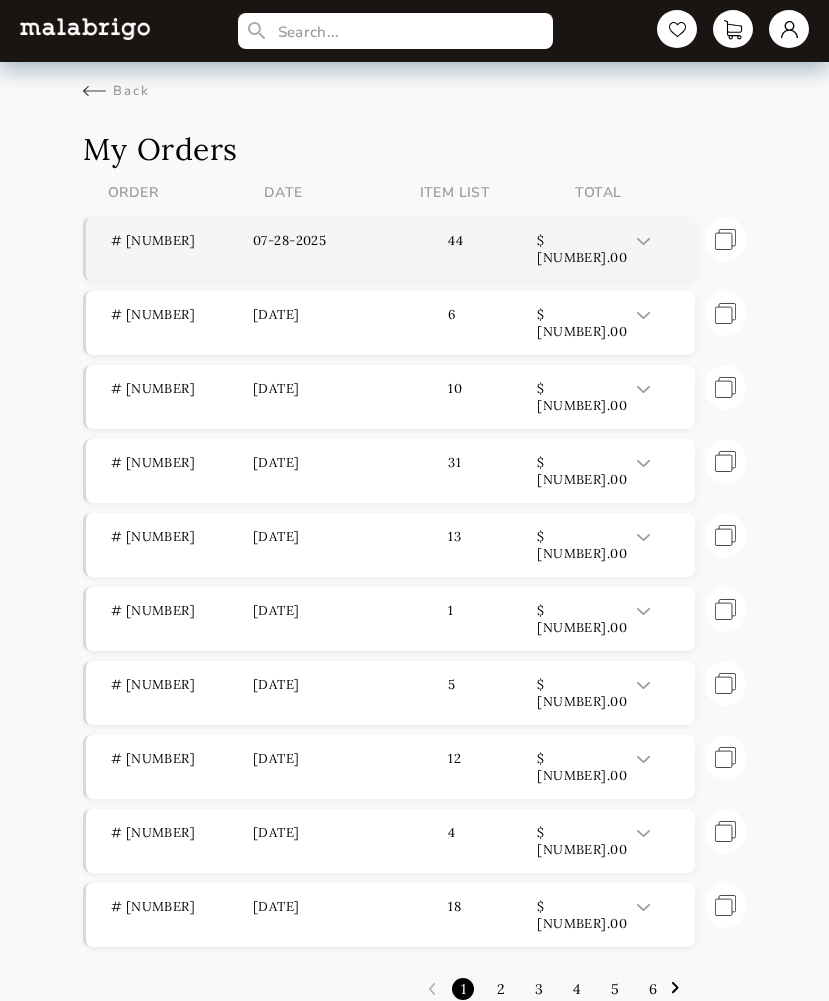 click on "07-28-2025" at bounding box center [324, 249] 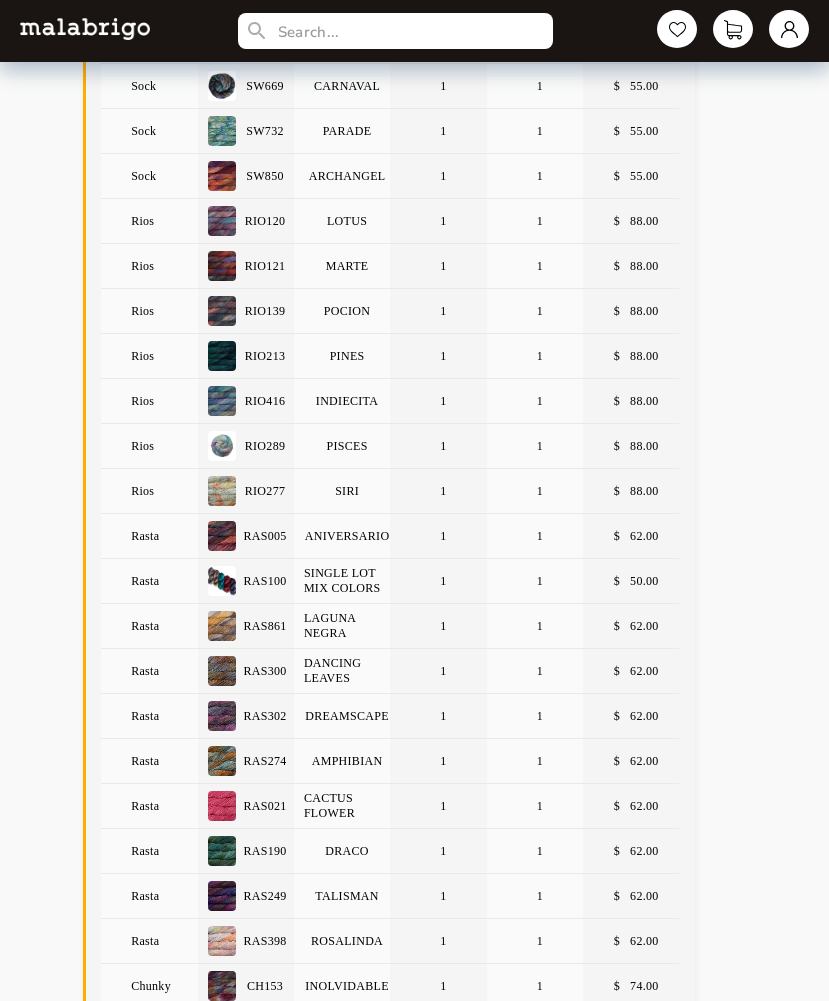 scroll, scrollTop: 812, scrollLeft: 0, axis: vertical 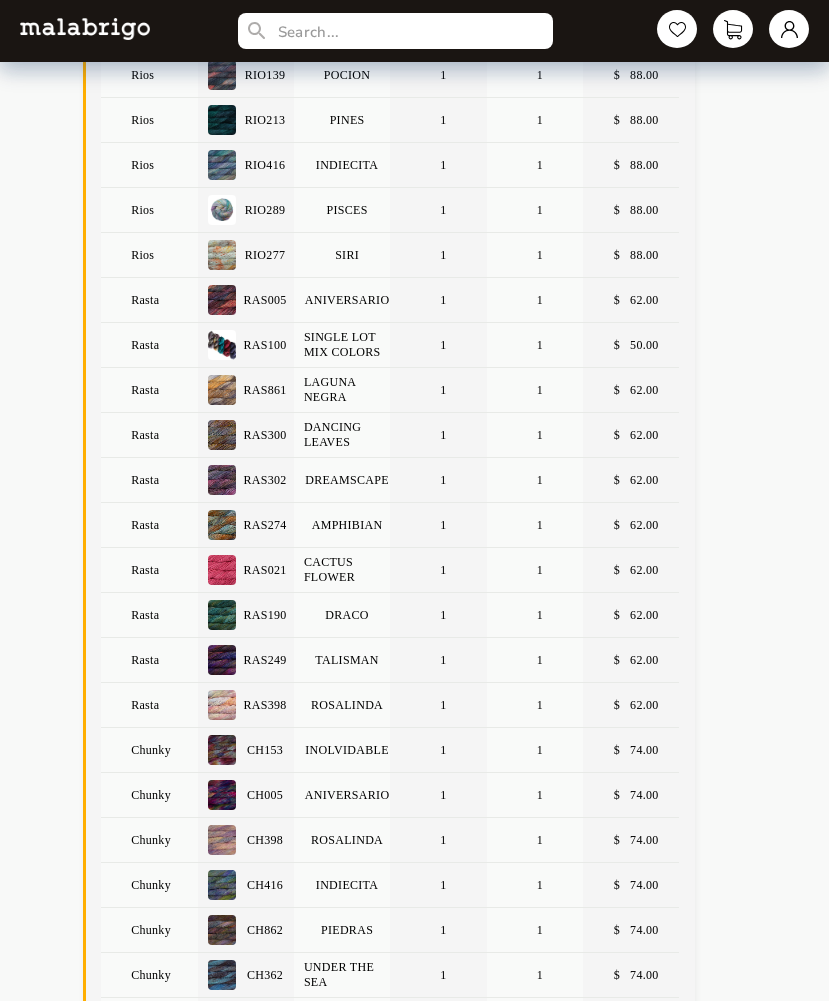 click on "DREAMSCAPE" at bounding box center (342, 480) 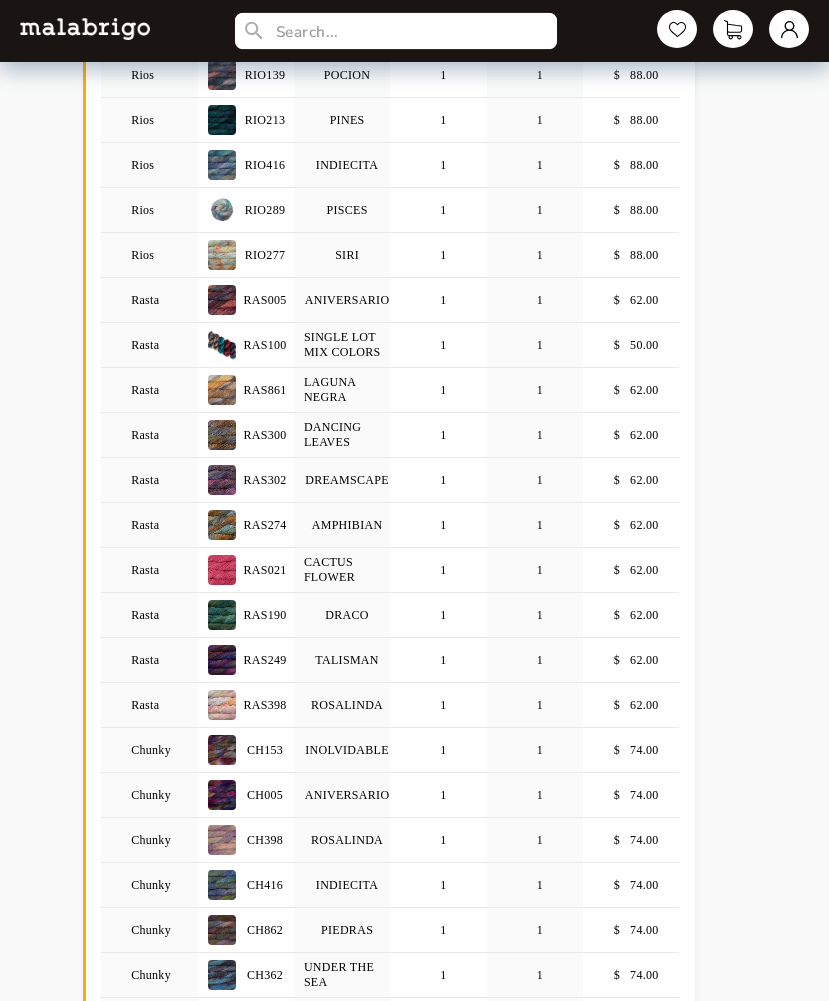click at bounding box center (396, 31) 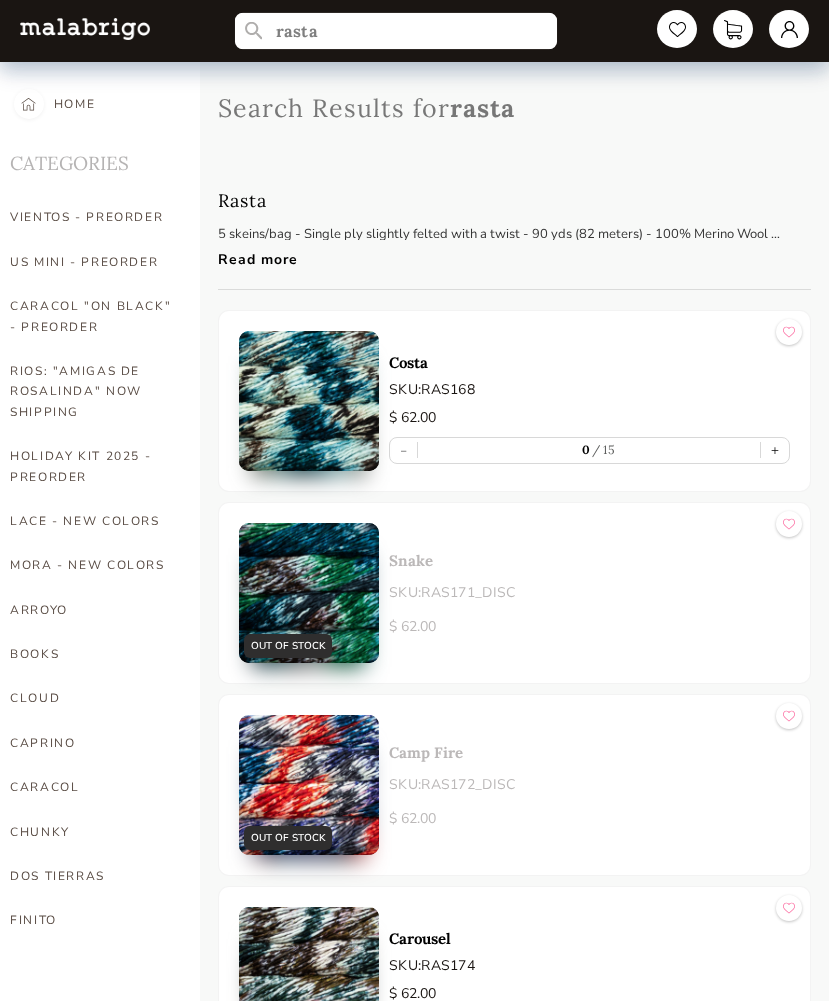type on "rasta" 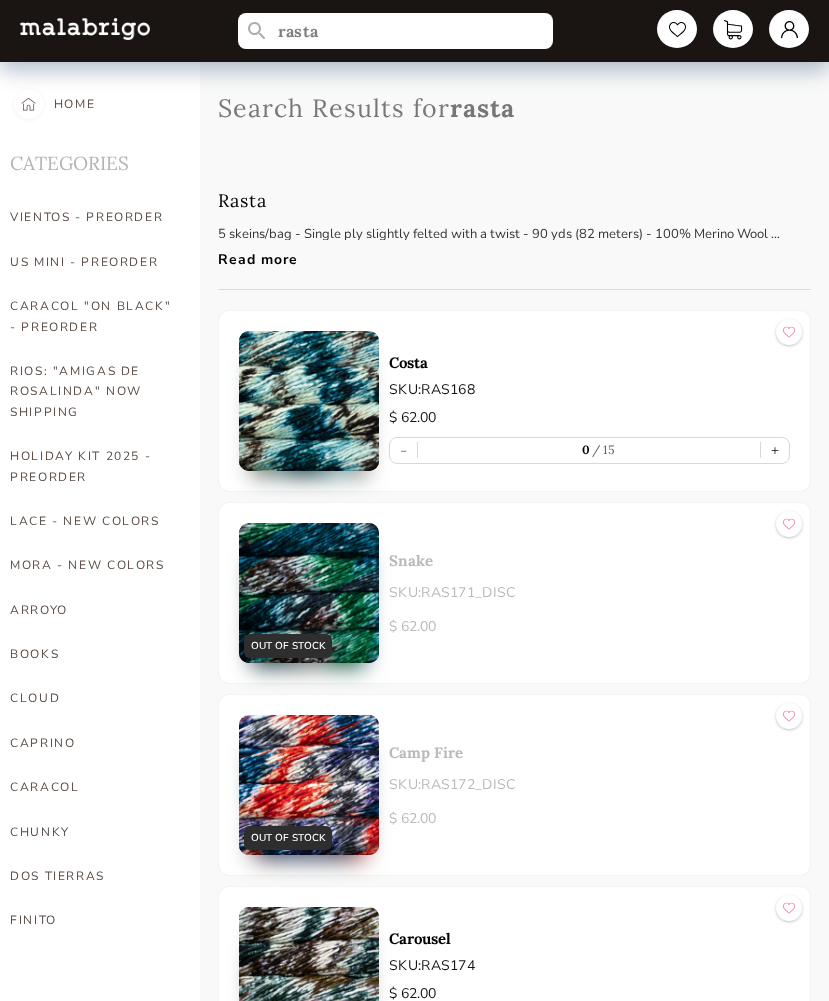 click on "Read more" at bounding box center (499, 254) 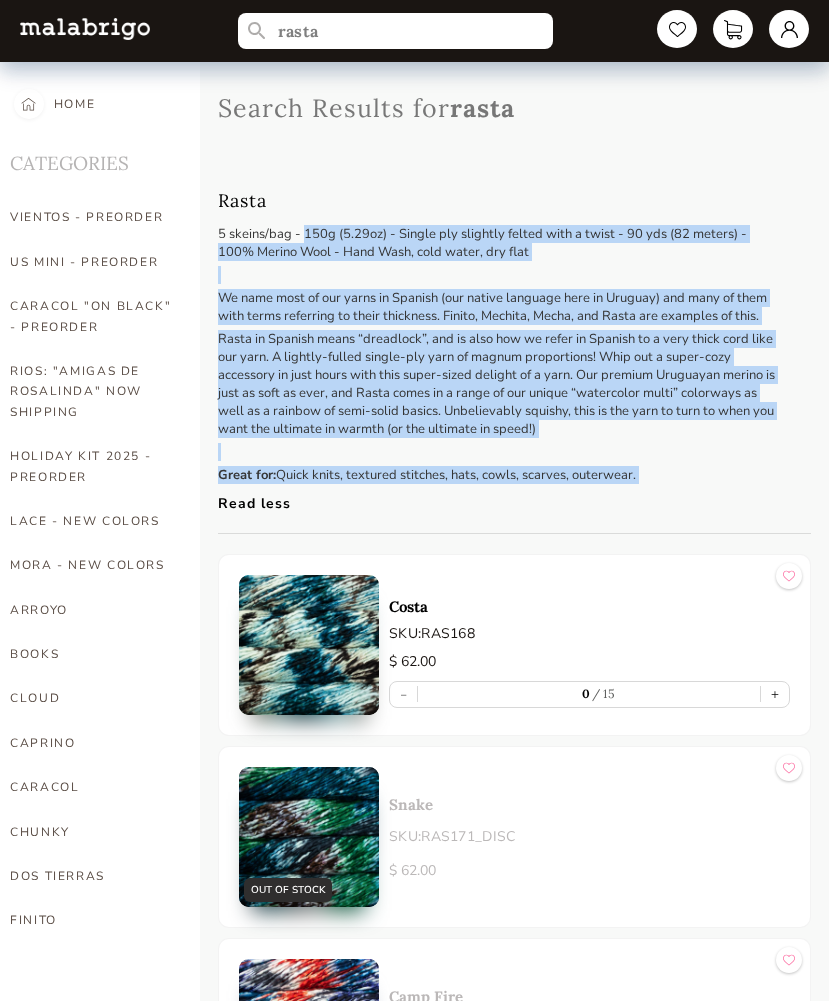 drag, startPoint x: 303, startPoint y: 231, endPoint x: 632, endPoint y: 478, distance: 411.40005 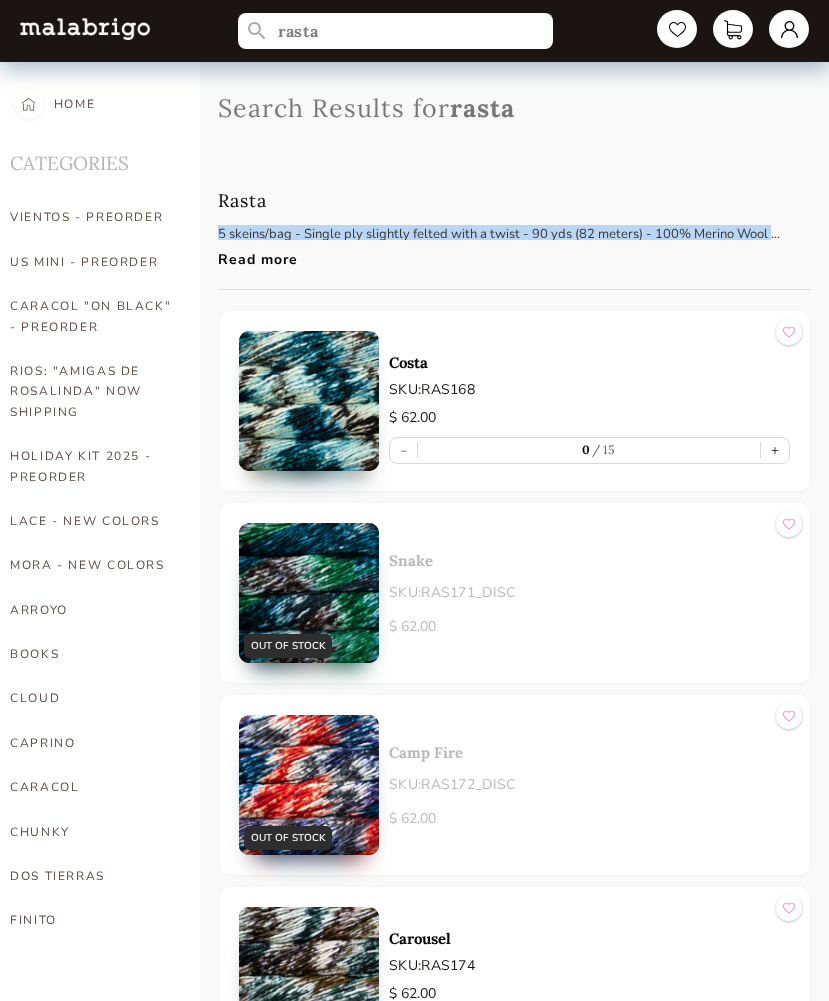 copy on "150g (5.29oz) - Single ply slightly felted with a twist - 90 yds (82 meters) - 100% Merino Wool - Hand Wash, cold water, dry flat We name most of our yarns in Spanish (our native language here in [COUNTRY]) and many of them with terms referring to their thickness. Finito, Mechita, Mecha, and Rasta are examples of this. Rasta in Spanish means “dreadlock”, and is also how we refer in Spanish to a very thick cord like our yarn. A lightly-fulled single-ply yarn of magnum proportions! Whip out a super-cozy accessory in just hours with this super-sized delight of a yarn. Our premium [COUNTRY] merino is just as soft as ever, and Rasta comes in a range of our unique “watercolor multi” colorways as well as a rainbow of semi-solid basics. Unbelievably squishy, this is the yarn to turn to when you want the ultimate in warmth (or the ultimate in speed!) Great for: Quick knits, textured stitches, hats, cowls, scarves, outerwear." 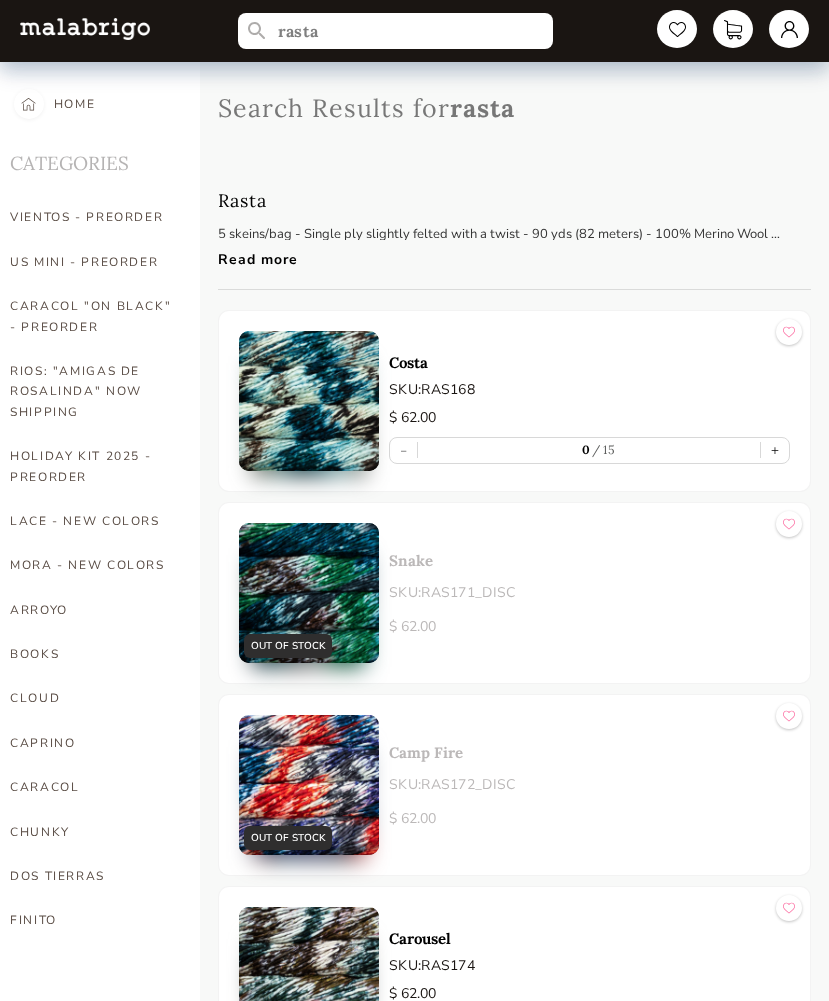 click on "Read more" at bounding box center (499, 254) 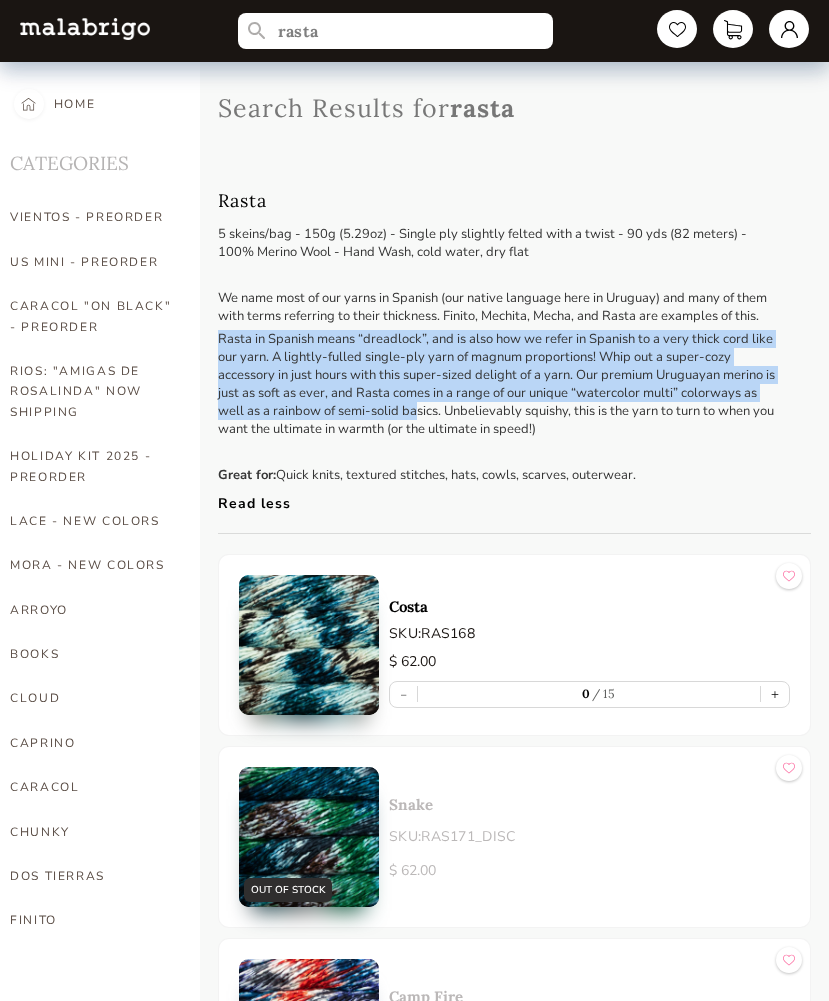 drag, startPoint x: 218, startPoint y: 336, endPoint x: 419, endPoint y: 399, distance: 210.64188 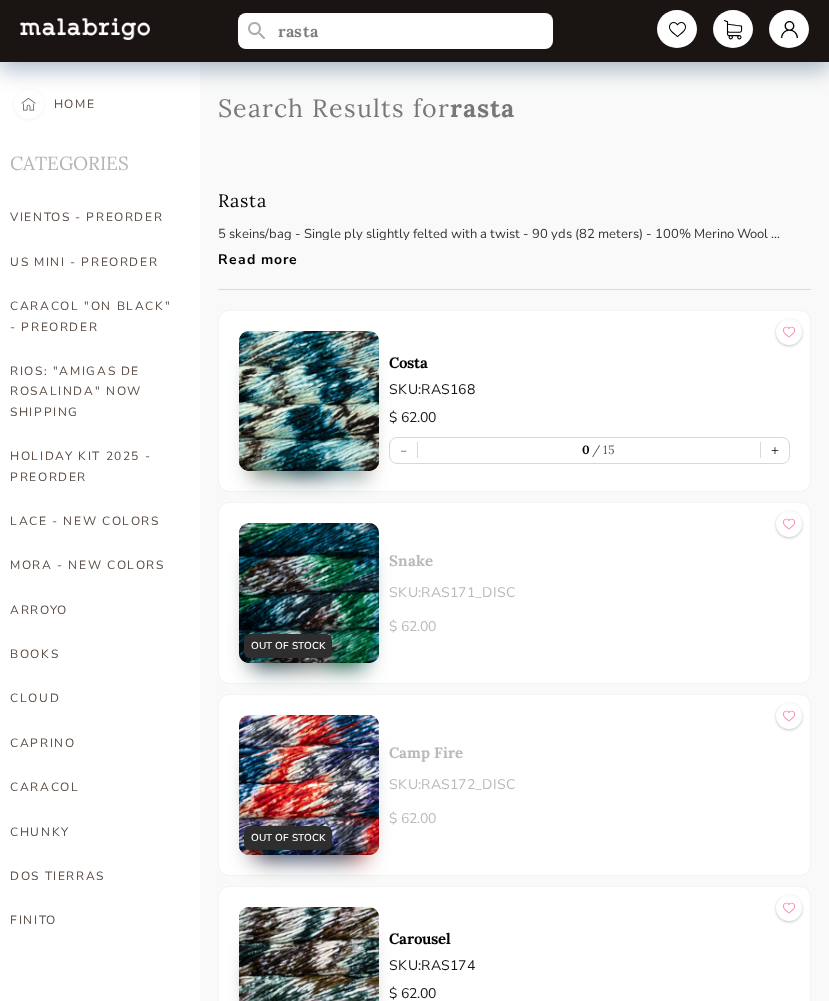 click on "Read more" at bounding box center (499, 254) 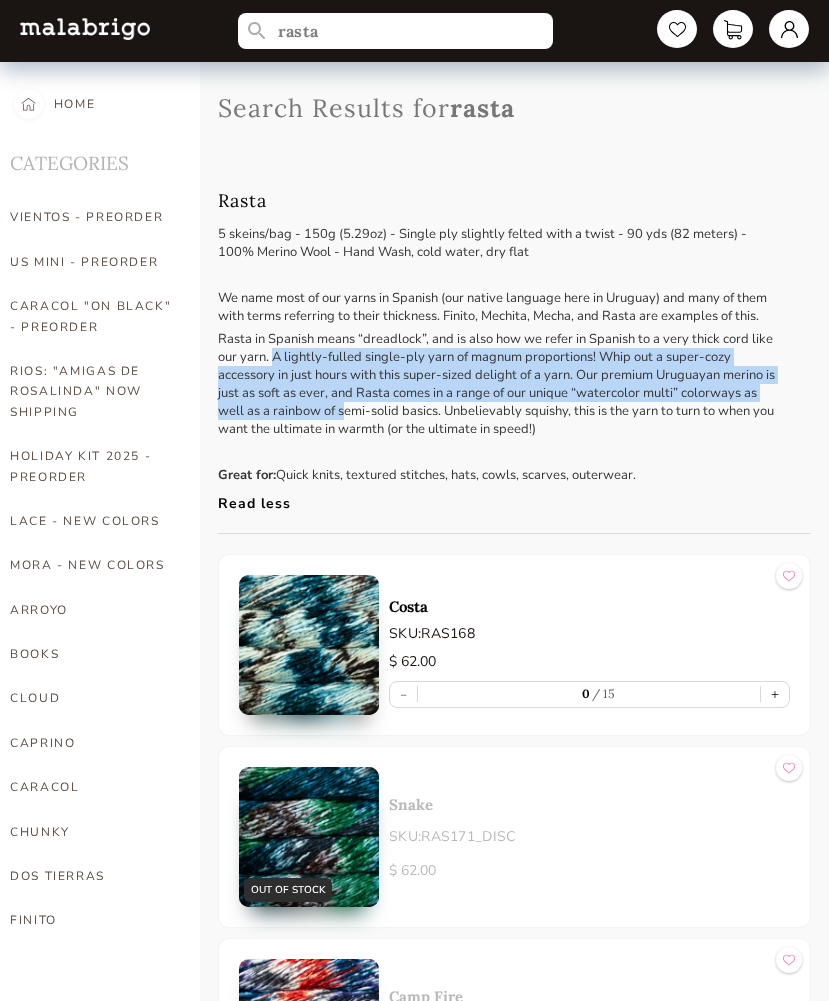 drag, startPoint x: 274, startPoint y: 352, endPoint x: 344, endPoint y: 399, distance: 84.31489 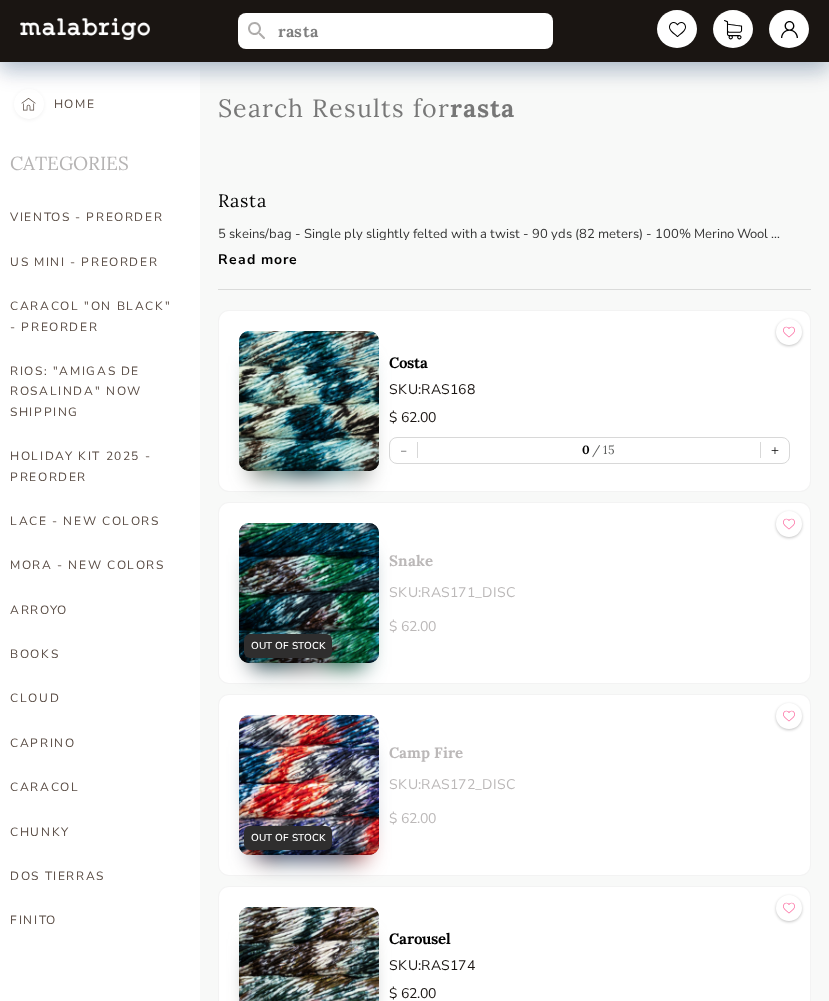 click on "Read more" at bounding box center [499, 254] 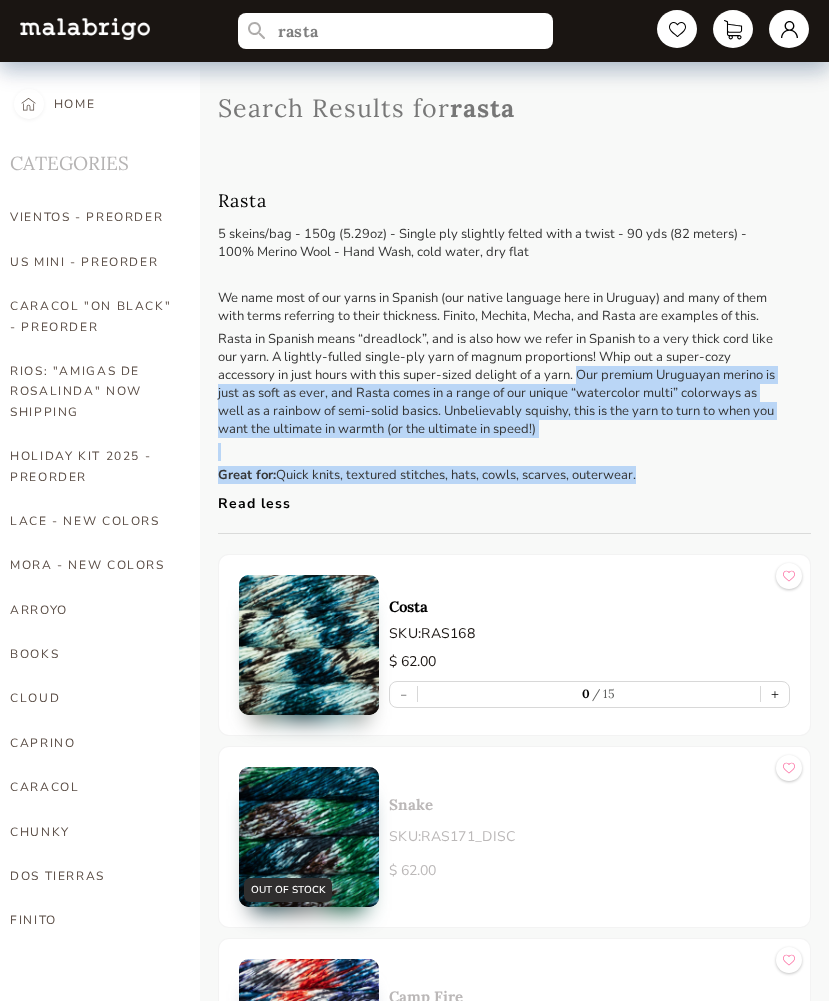 drag, startPoint x: 655, startPoint y: 468, endPoint x: 579, endPoint y: 370, distance: 124.01613 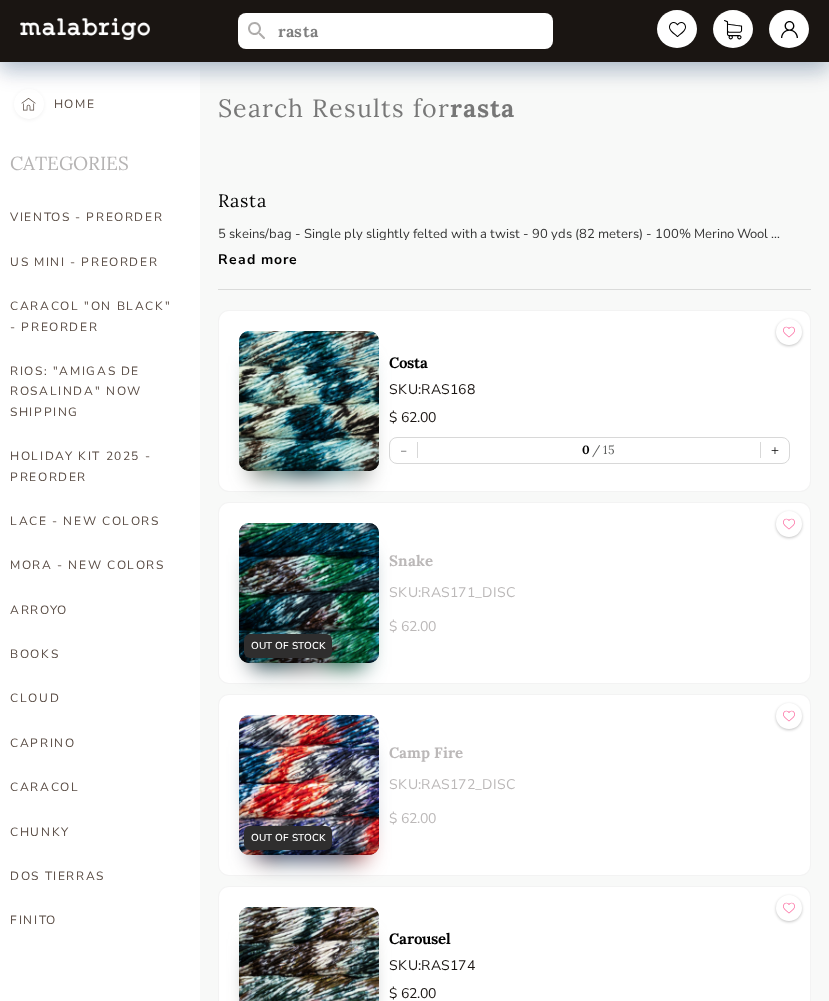 click on "5 skeins/bag - Single ply slightly felted with a twist - 90 yds (82 meters) - 100% Merino Wool - Hand Wash, cold water, dry flat" at bounding box center (499, 234) 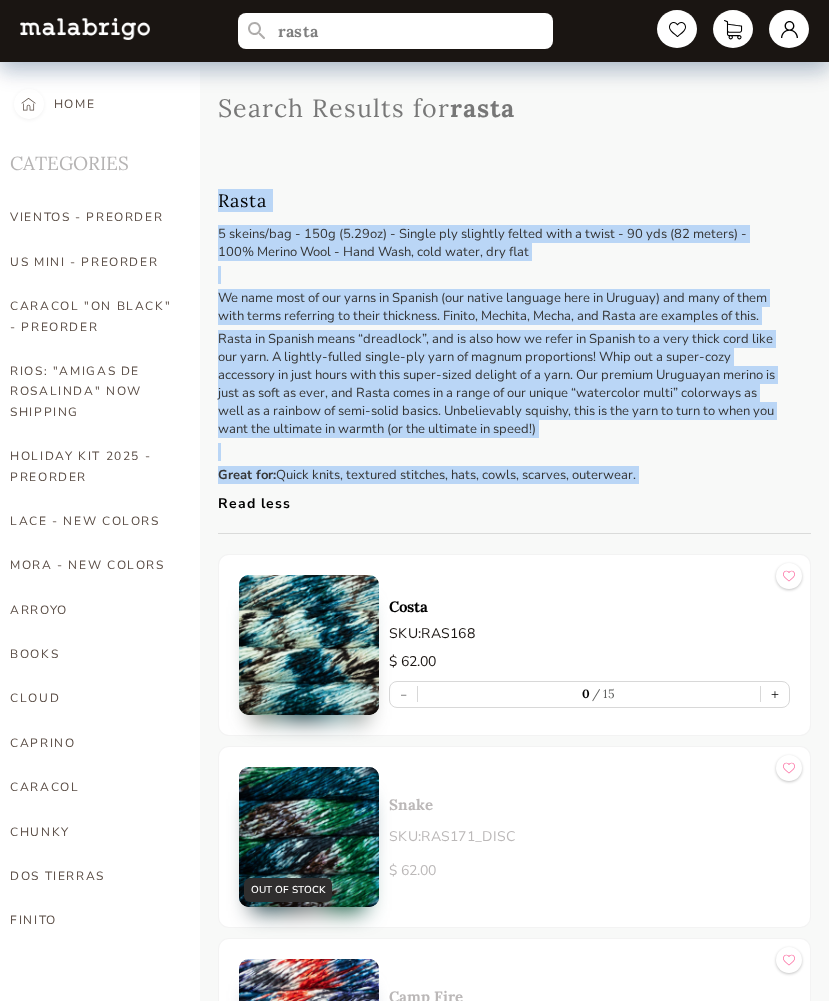 drag, startPoint x: 376, startPoint y: 287, endPoint x: 682, endPoint y: 486, distance: 365.01645 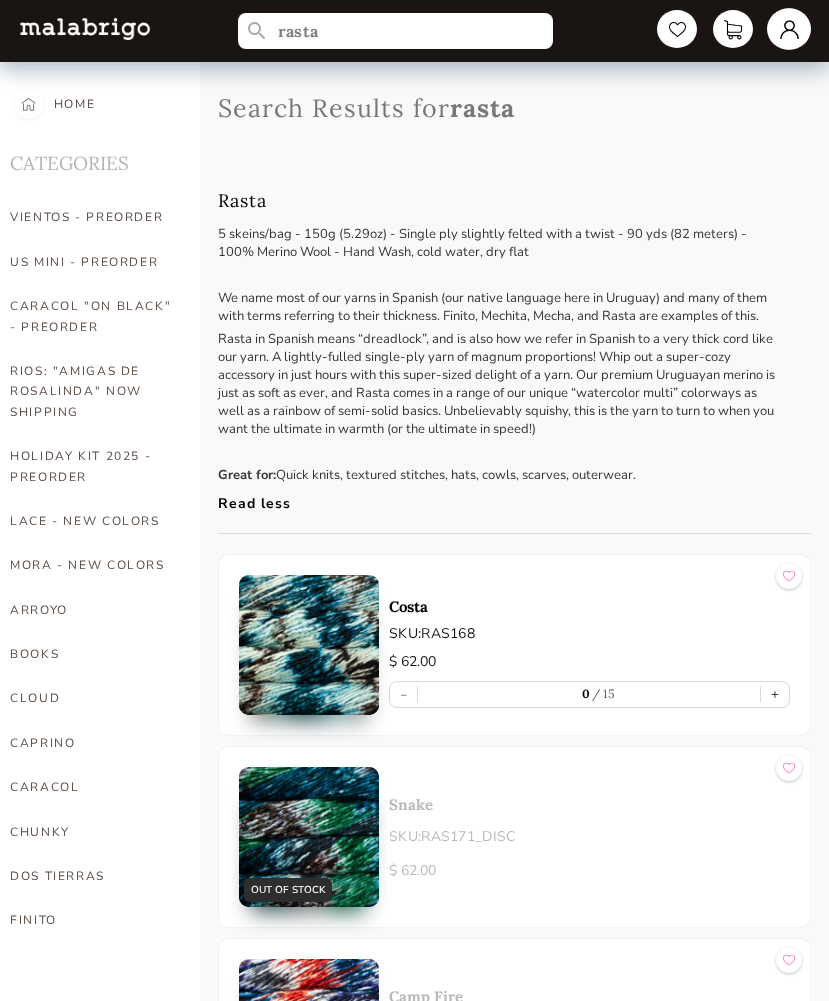 click at bounding box center (789, 29) 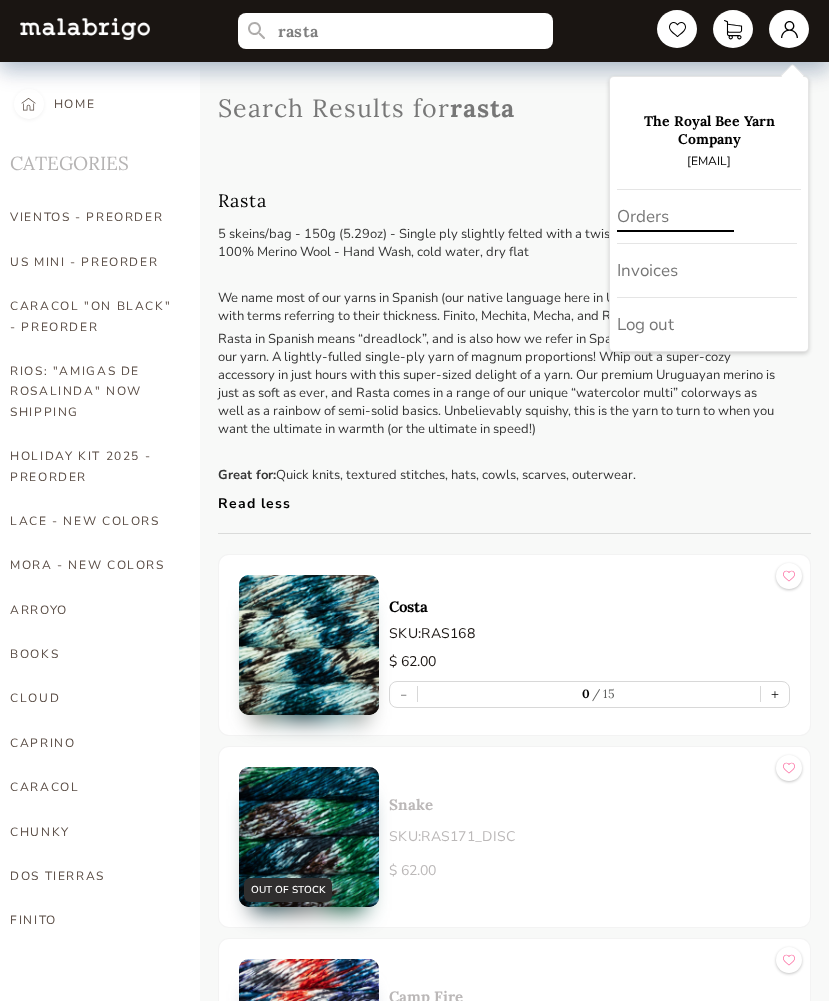 click on "Orders" at bounding box center [707, 217] 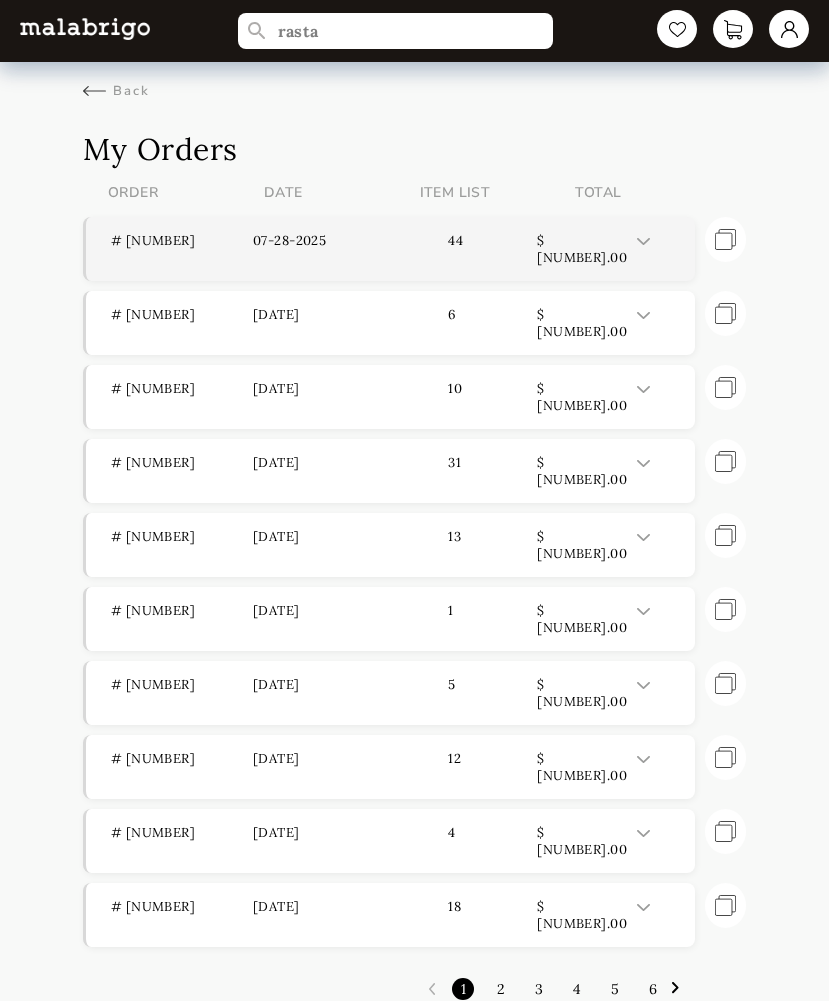 click on "07-28-2025" at bounding box center [324, 249] 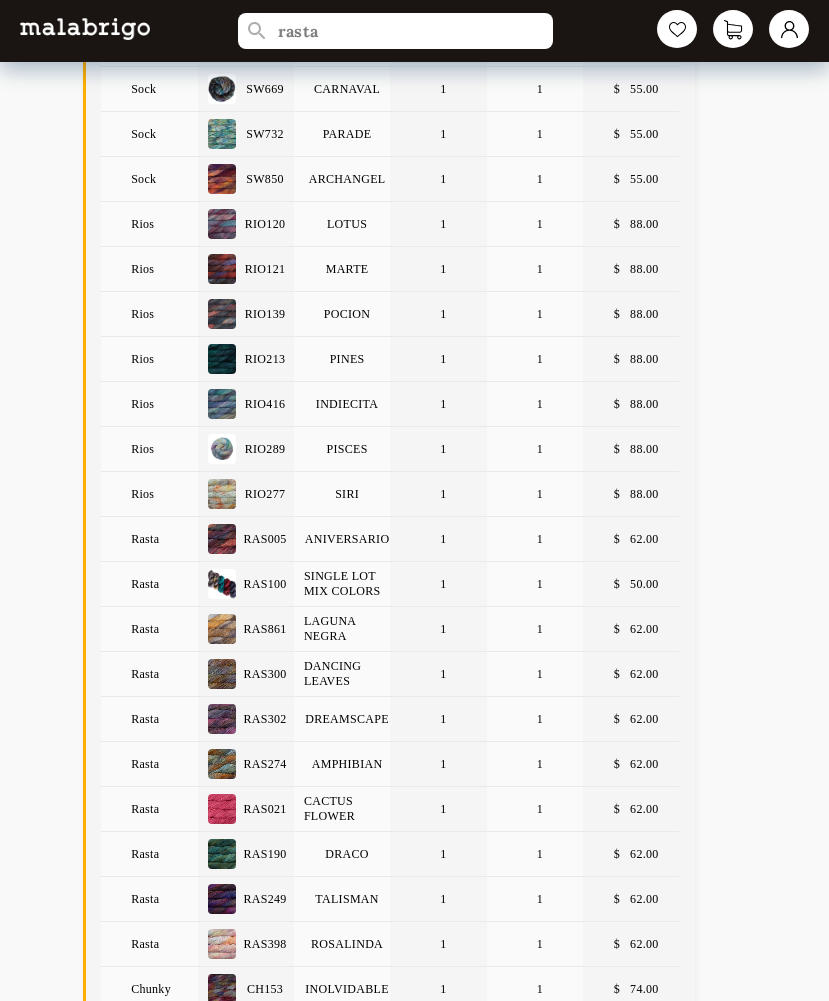 scroll, scrollTop: 784, scrollLeft: 0, axis: vertical 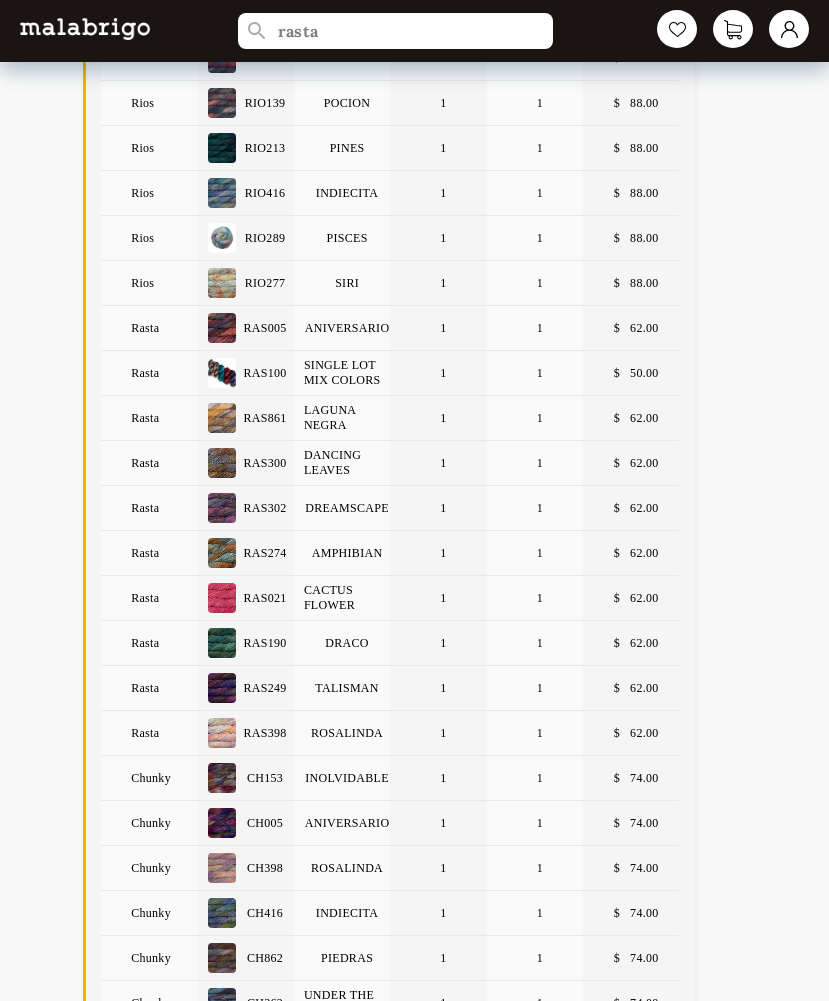 click on "Rasta" at bounding box center [149, 328] 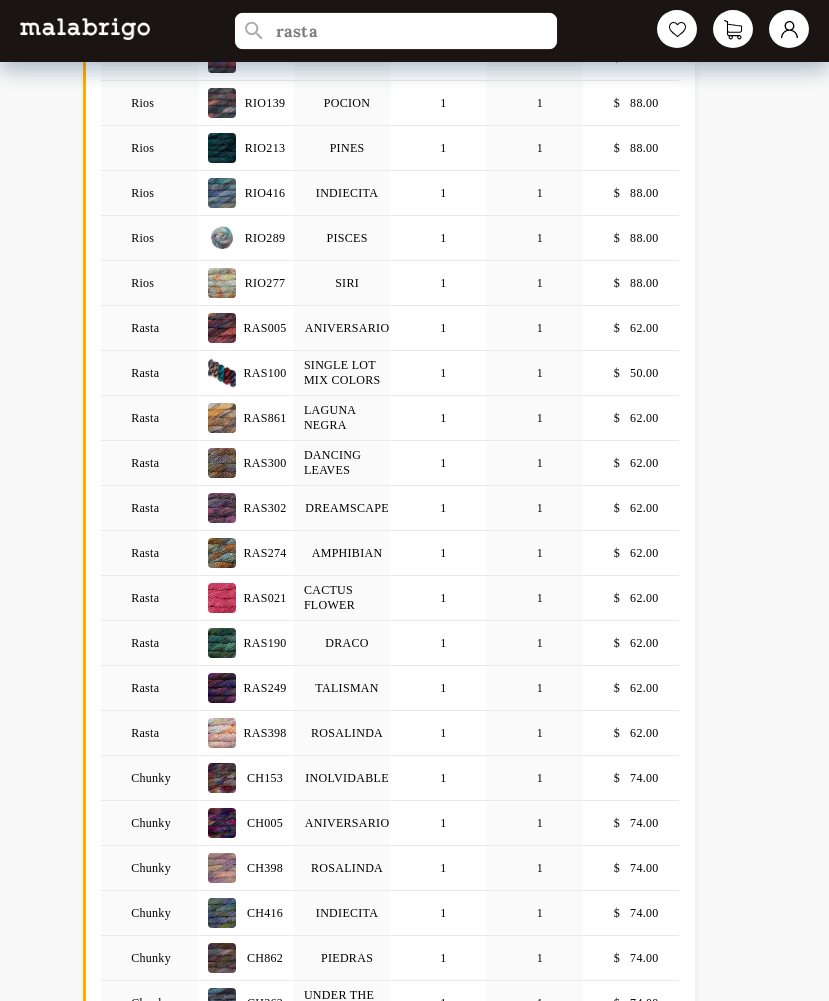 click on "rasta" at bounding box center (396, 31) 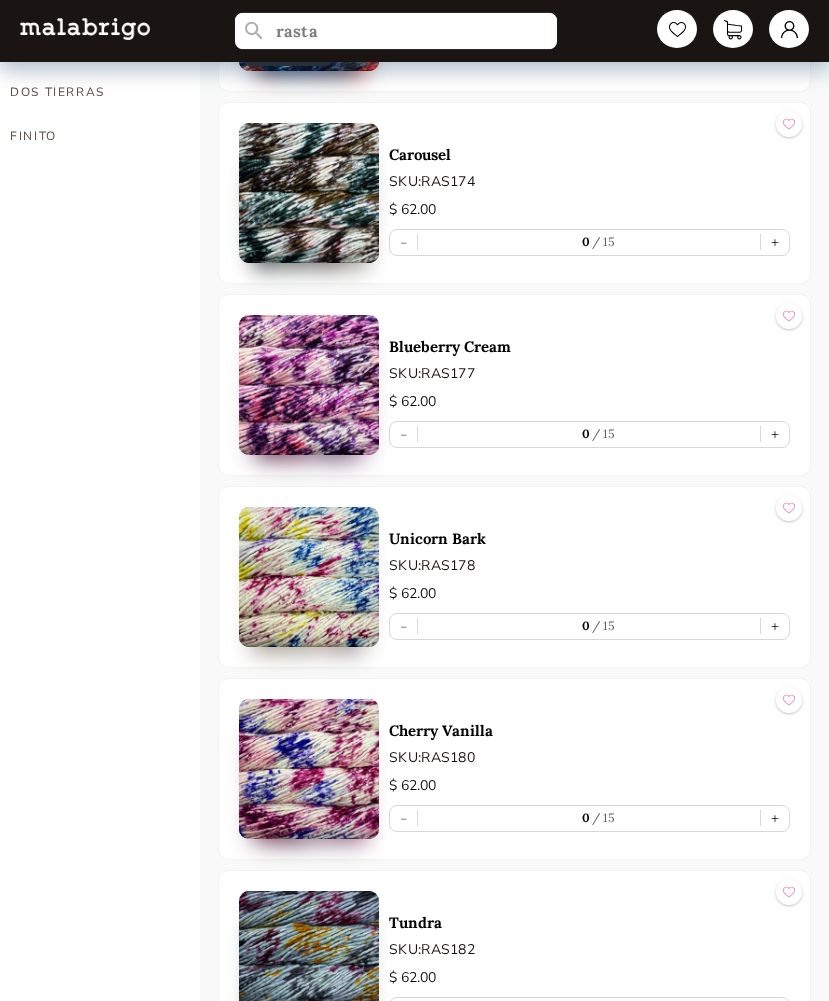 scroll, scrollTop: 0, scrollLeft: 0, axis: both 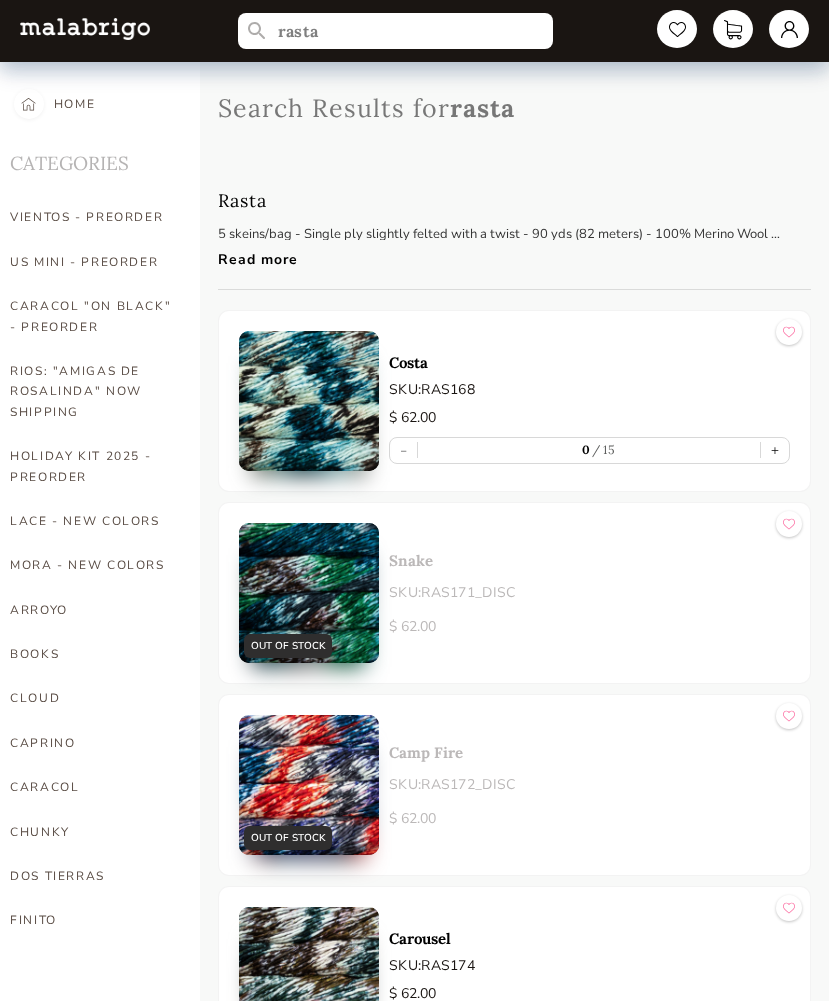 click on "Read more" at bounding box center (499, 254) 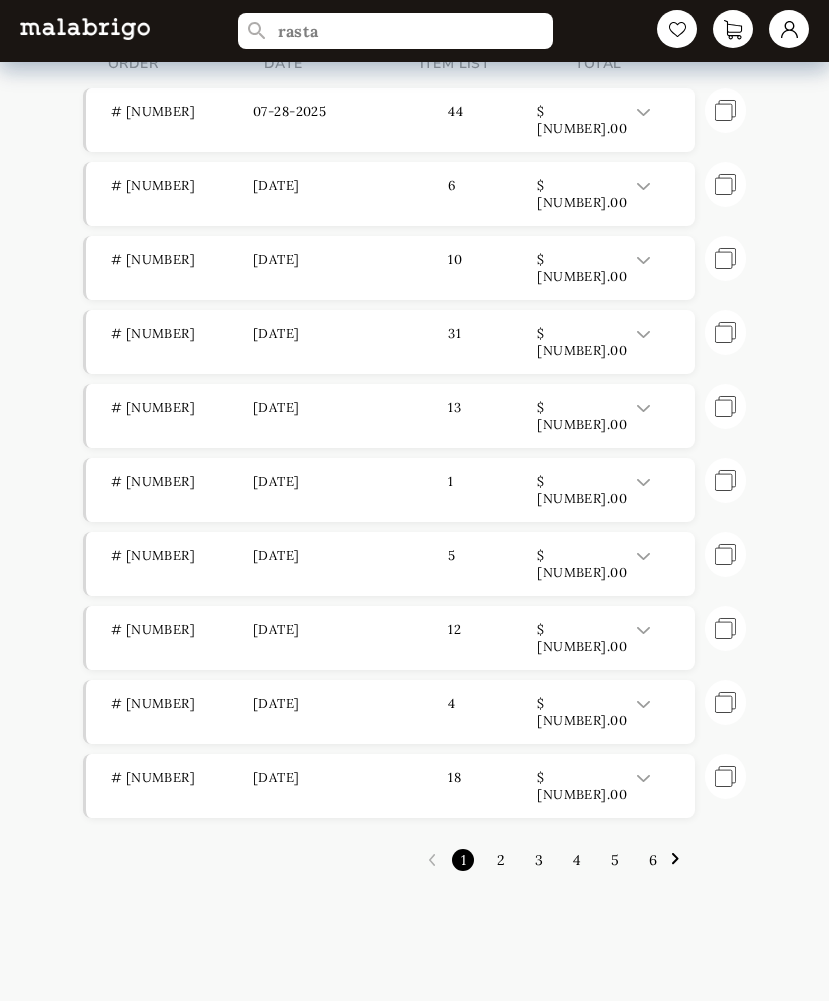 scroll, scrollTop: 0, scrollLeft: 0, axis: both 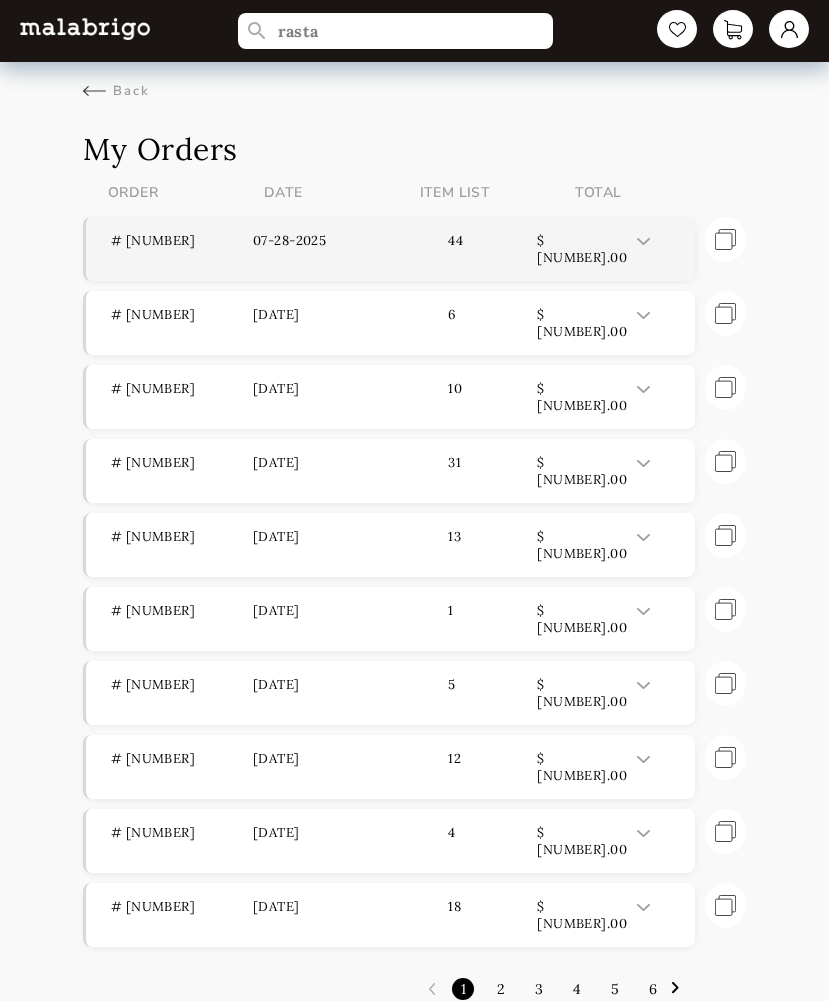 click on "# [NUMBER]" at bounding box center [182, 249] 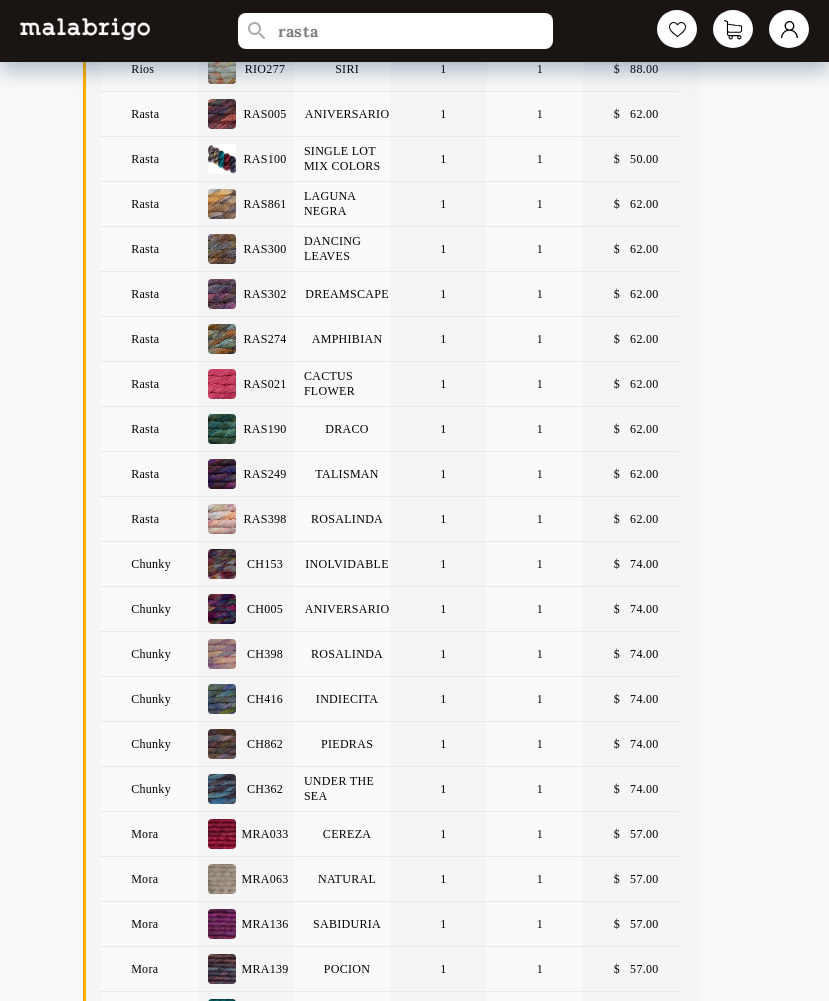 scroll, scrollTop: 999, scrollLeft: 0, axis: vertical 